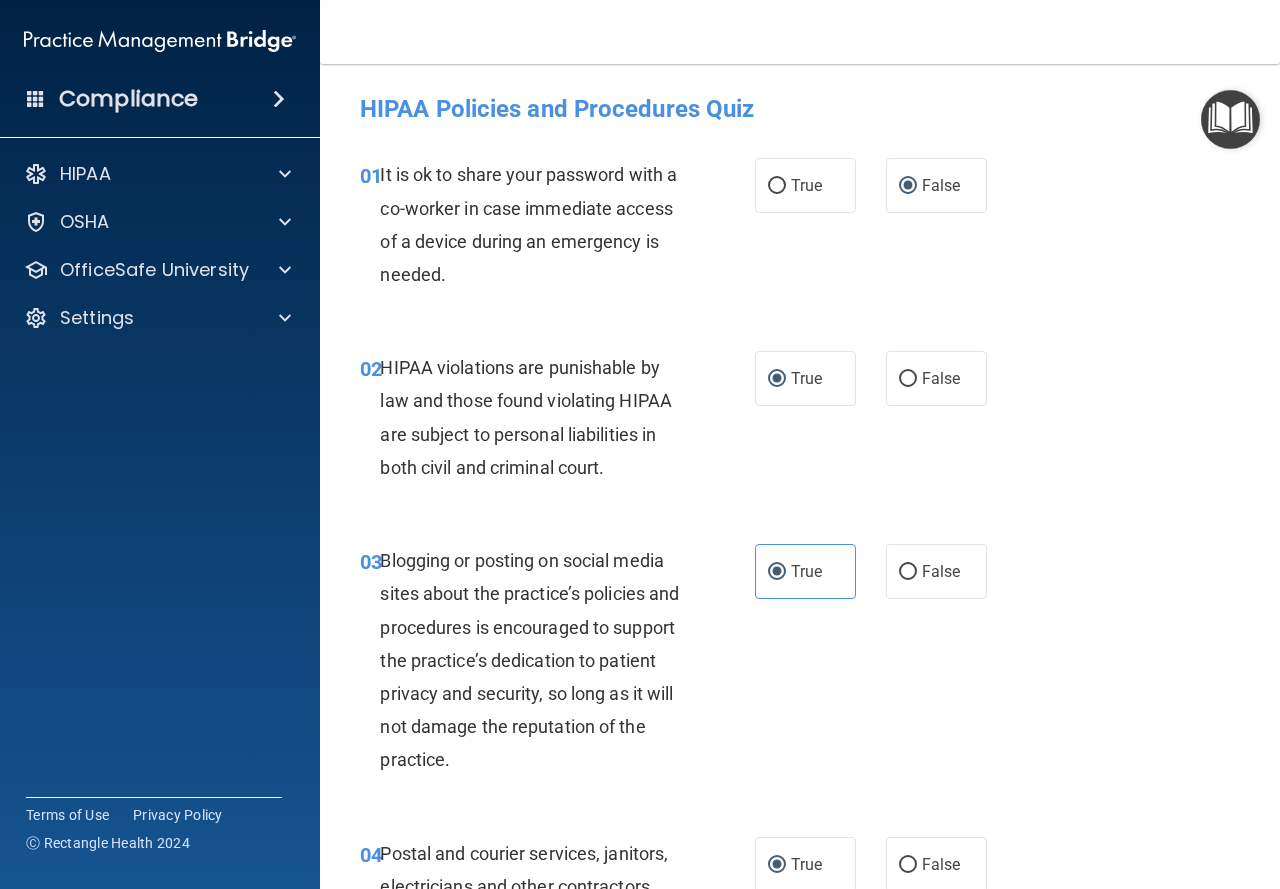 scroll, scrollTop: 0, scrollLeft: 0, axis: both 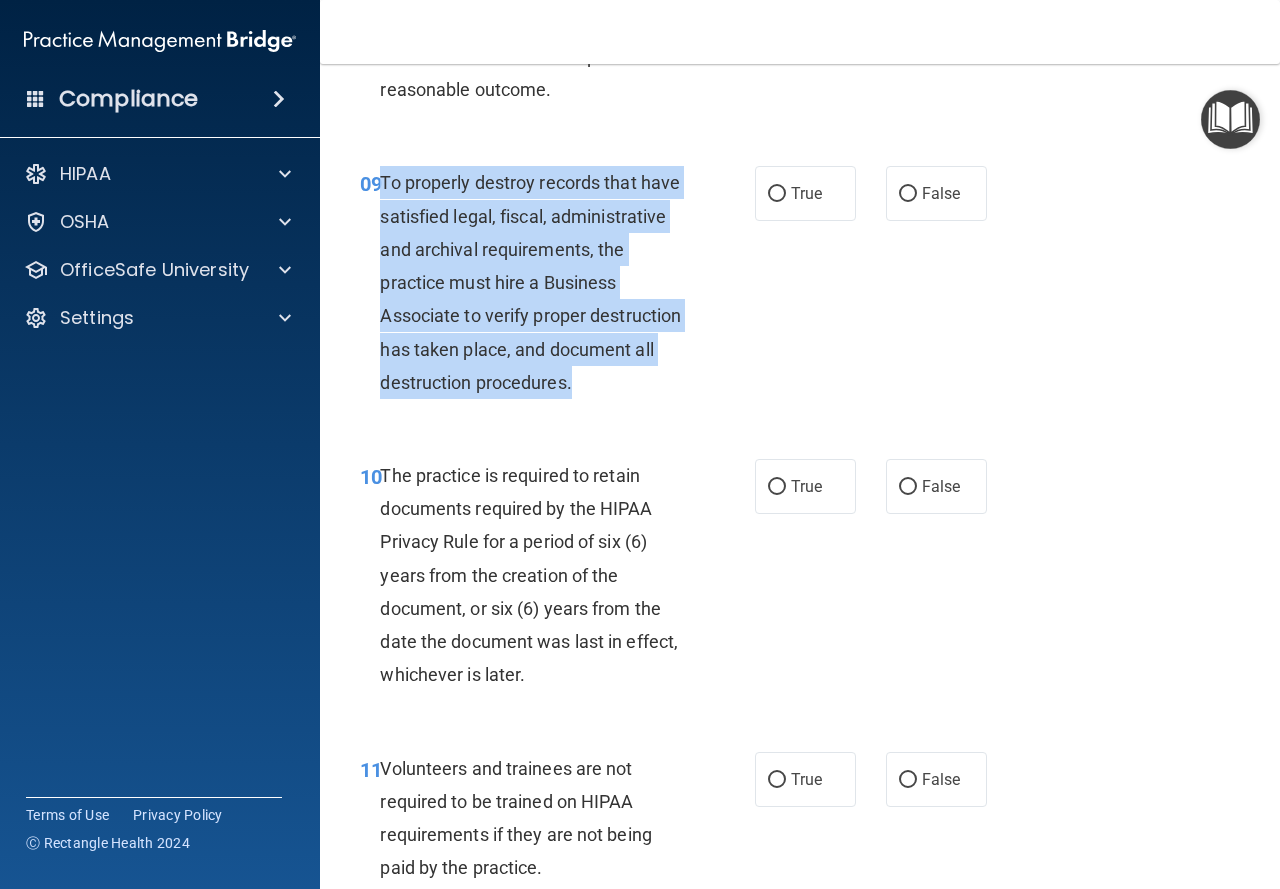 drag, startPoint x: 382, startPoint y: 212, endPoint x: 566, endPoint y: 470, distance: 316.89114 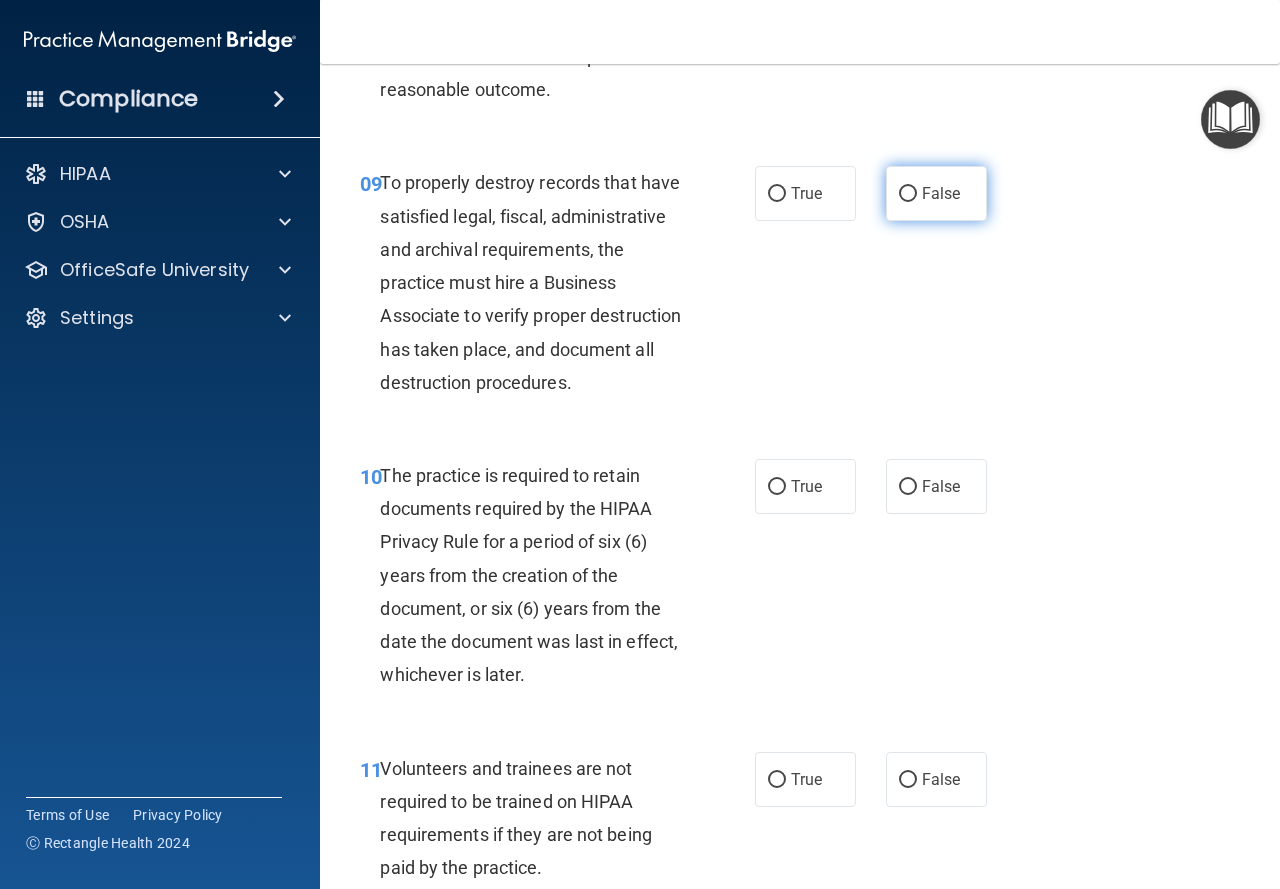 click on "False" at bounding box center [936, 193] 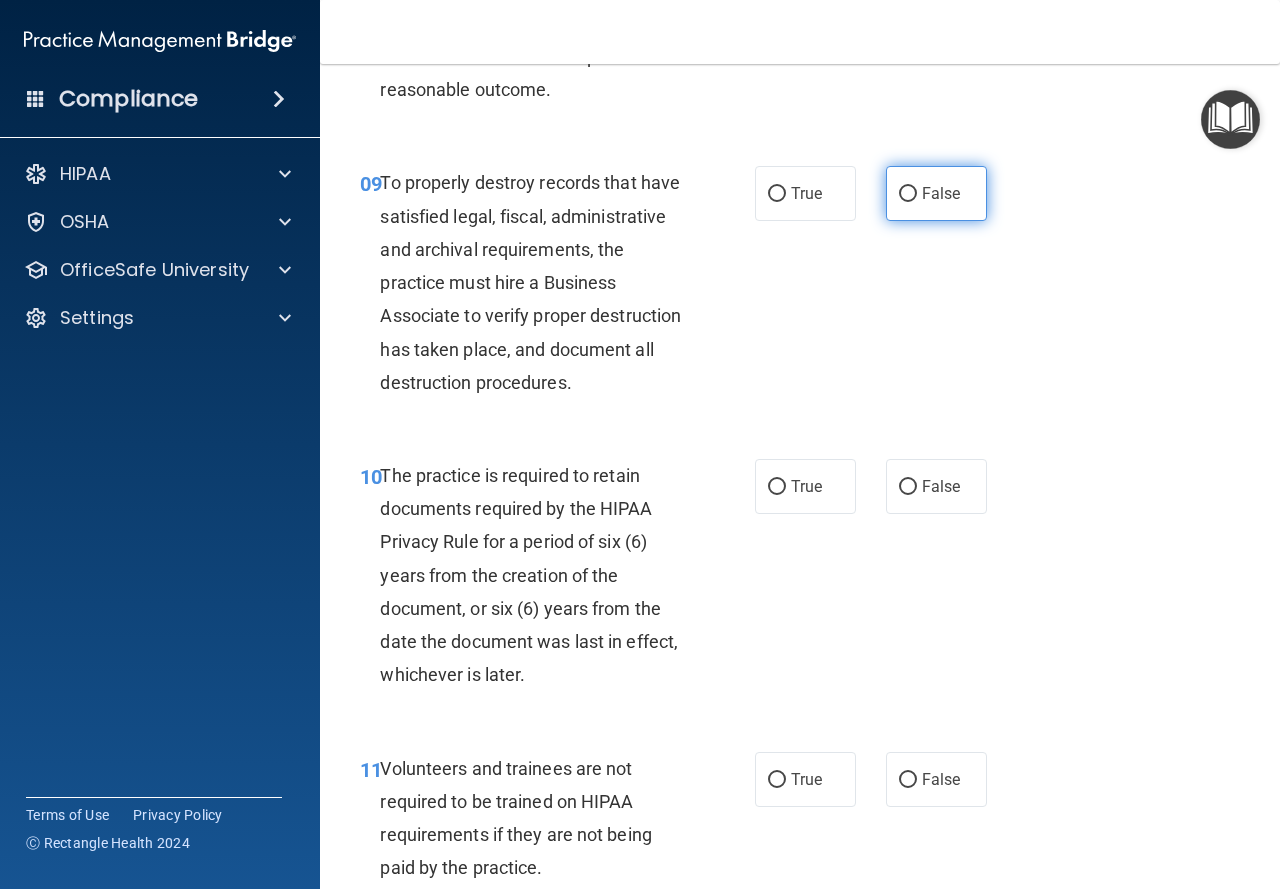 click on "False" at bounding box center [908, 194] 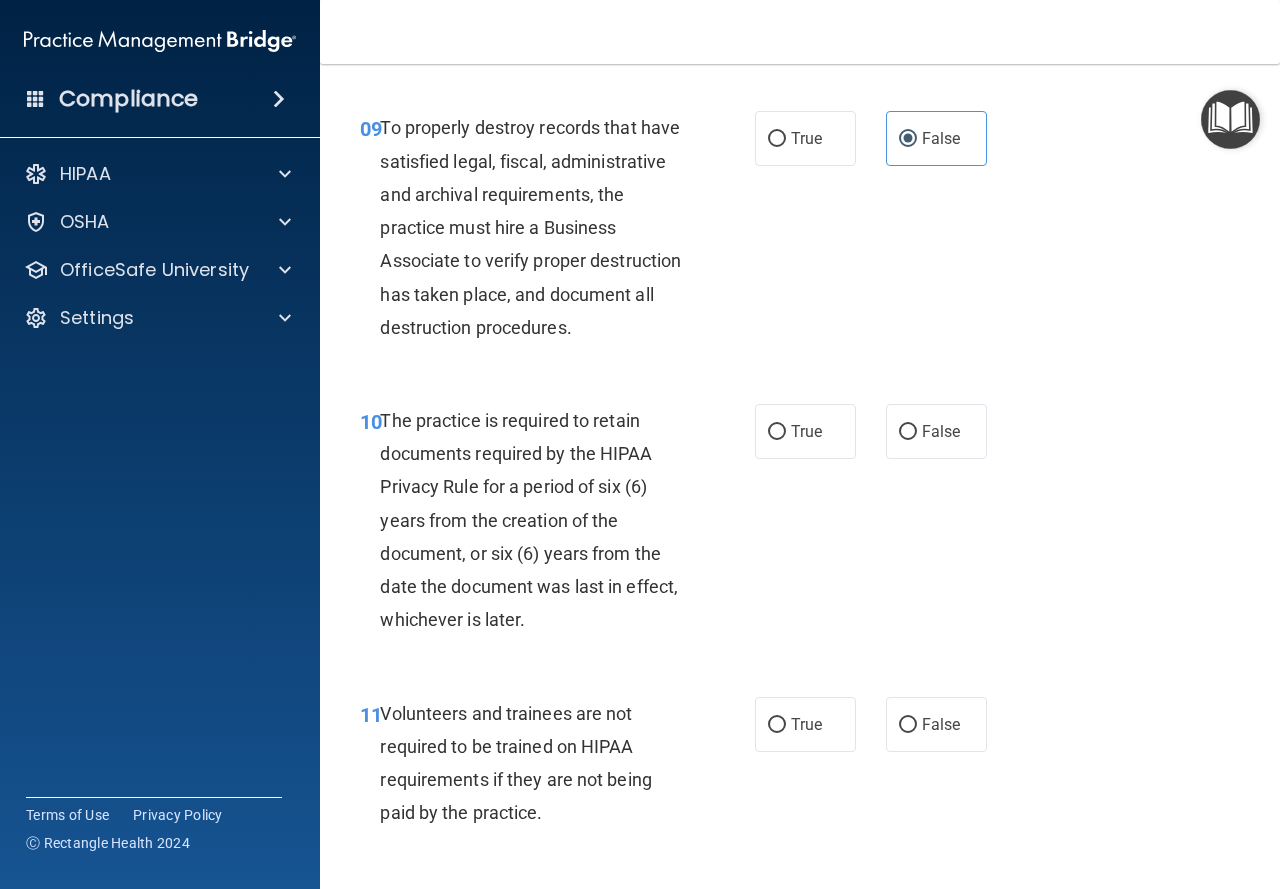 scroll, scrollTop: 2200, scrollLeft: 0, axis: vertical 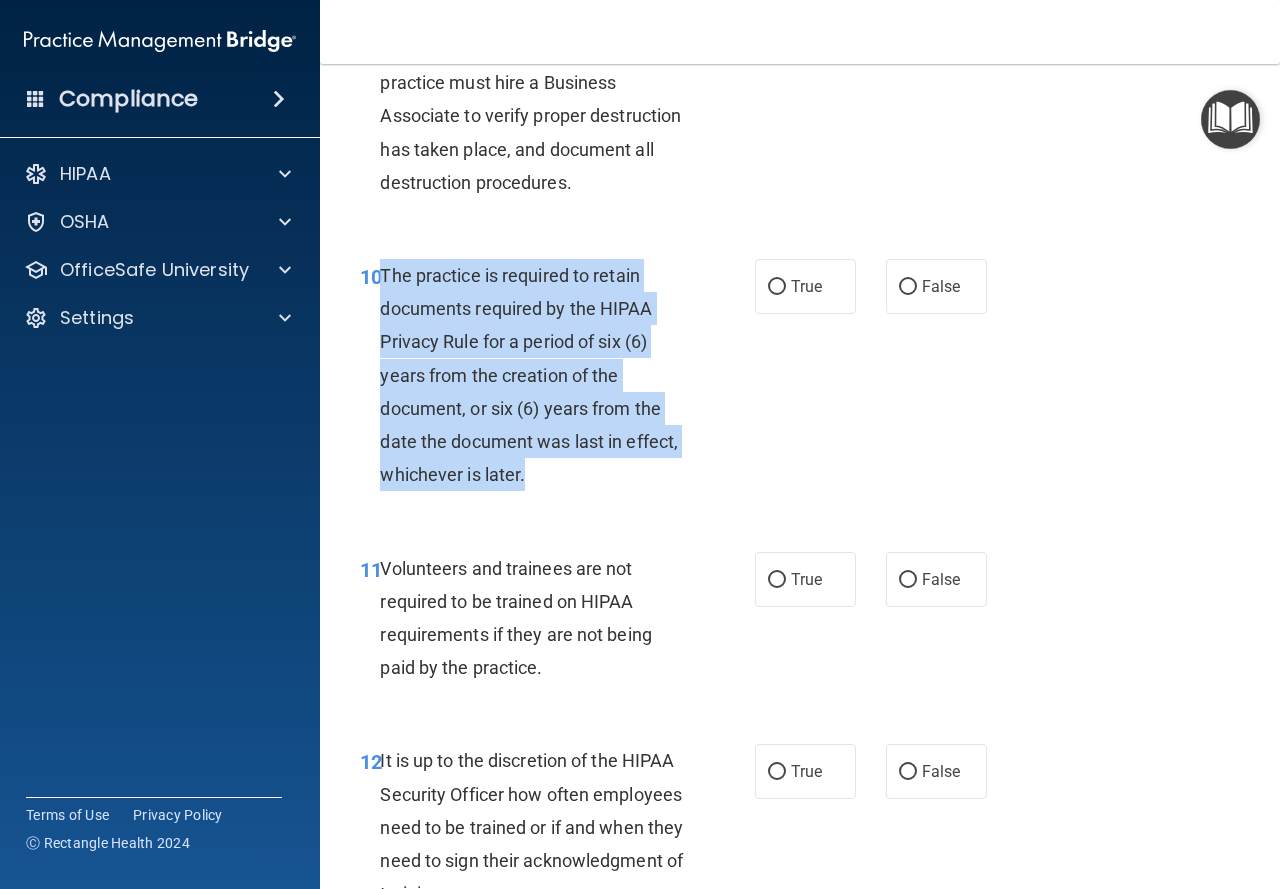 drag, startPoint x: 383, startPoint y: 337, endPoint x: 587, endPoint y: 542, distance: 289.20755 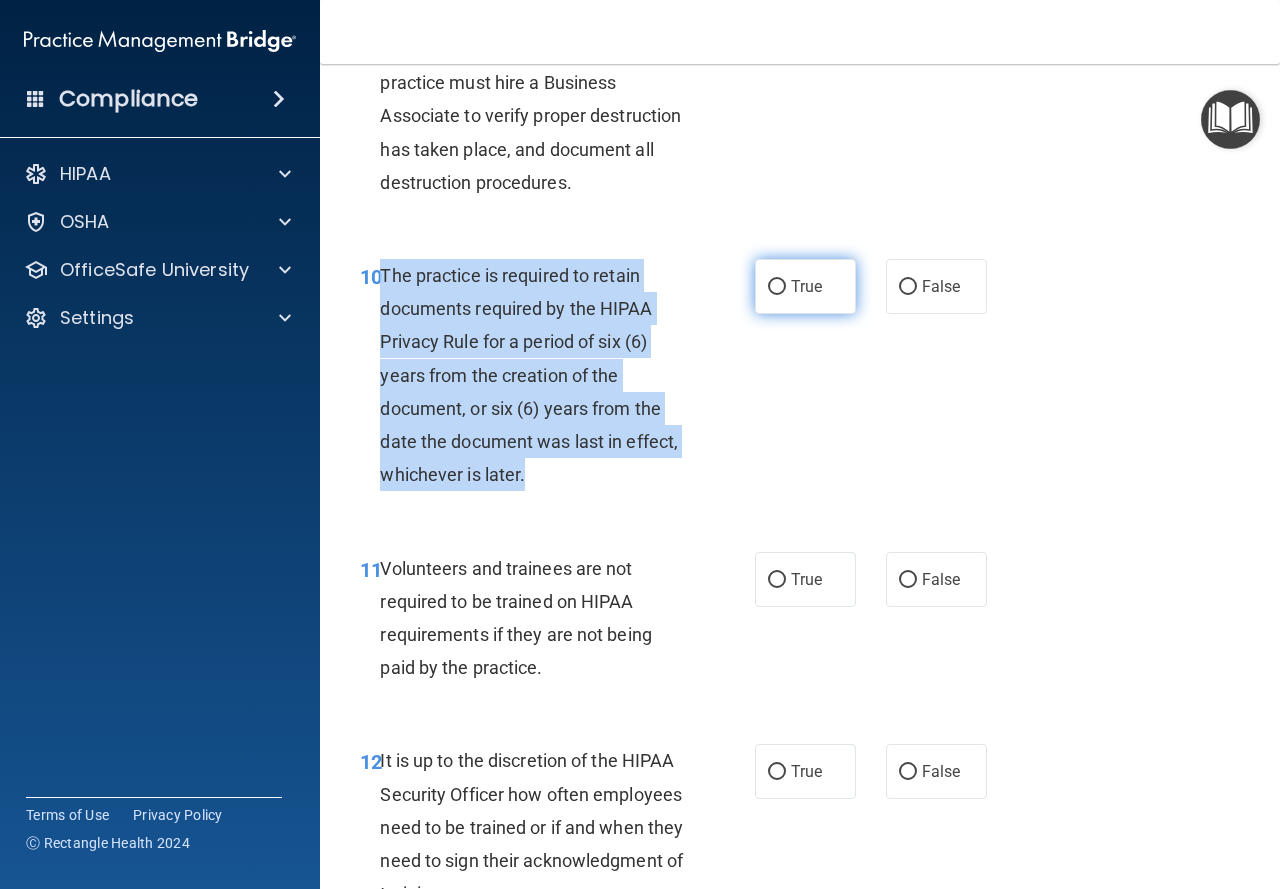 click on "True" at bounding box center (777, 287) 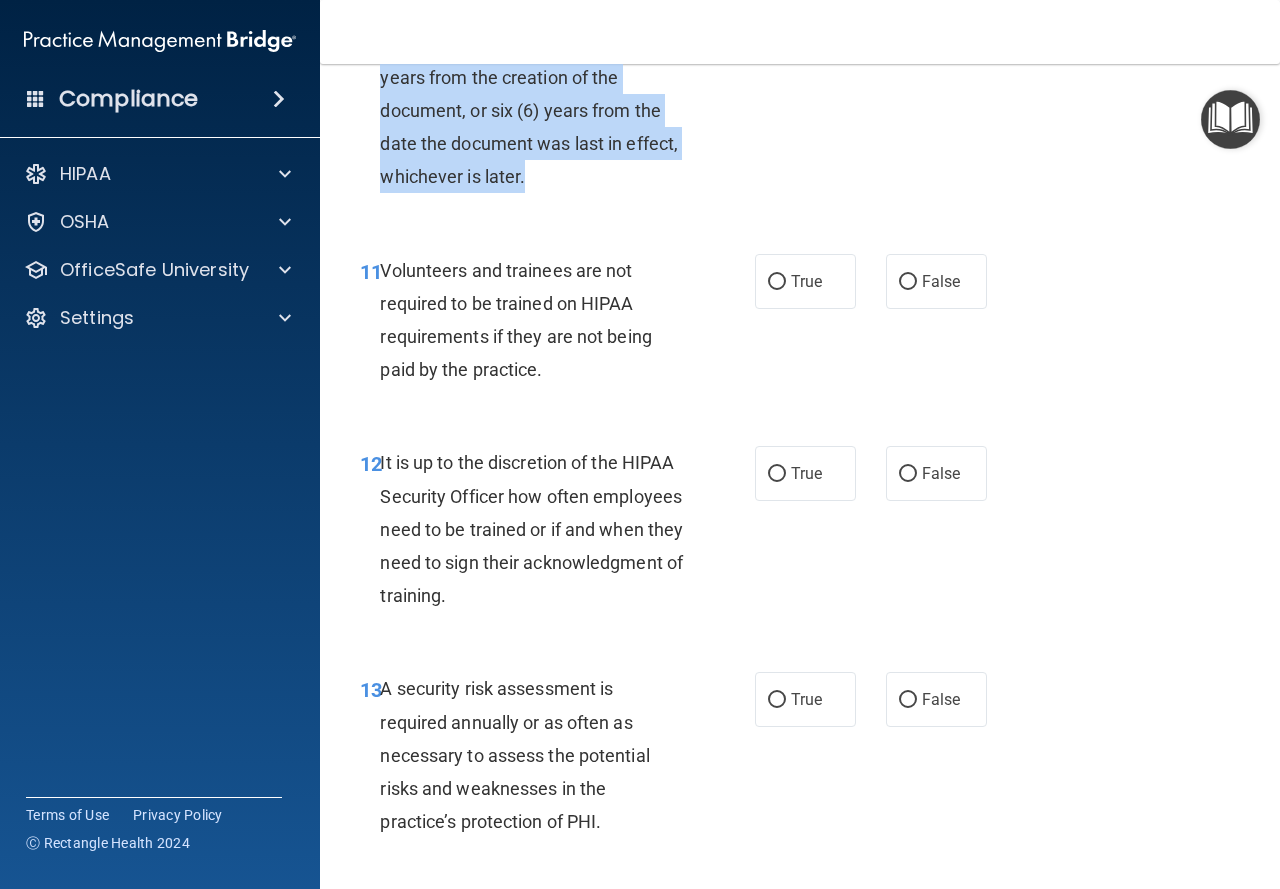scroll, scrollTop: 2500, scrollLeft: 0, axis: vertical 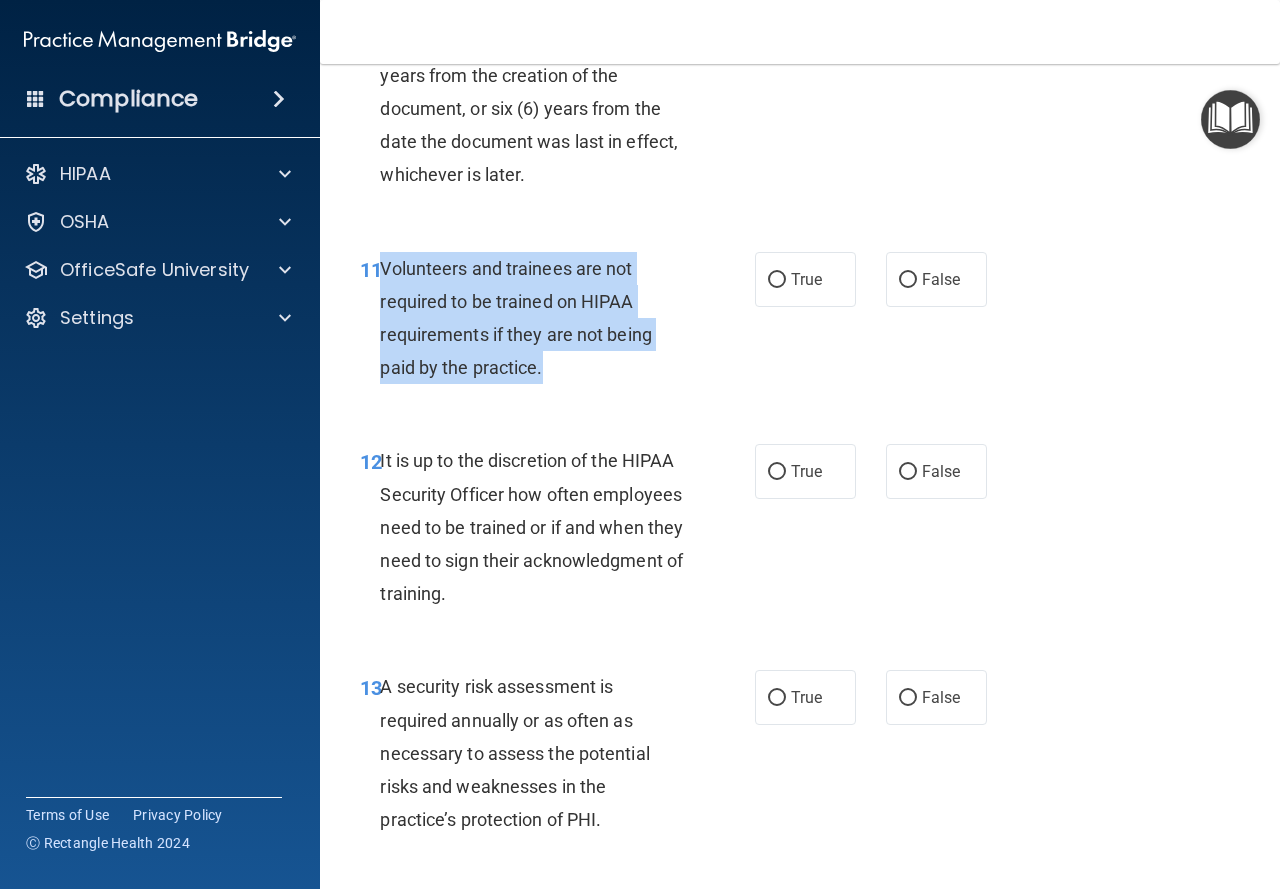 drag, startPoint x: 380, startPoint y: 332, endPoint x: 567, endPoint y: 435, distance: 213.49005 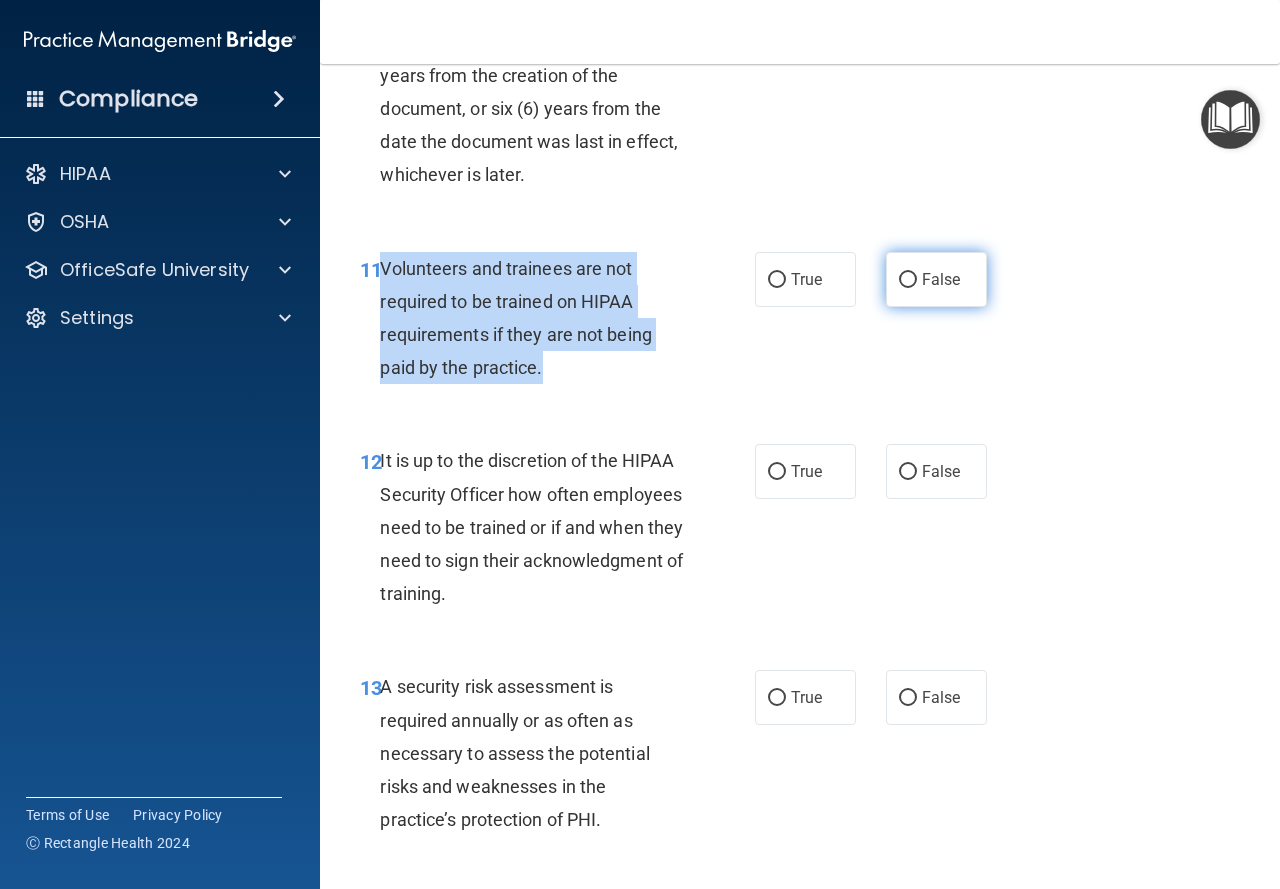 click on "False" at bounding box center [908, 280] 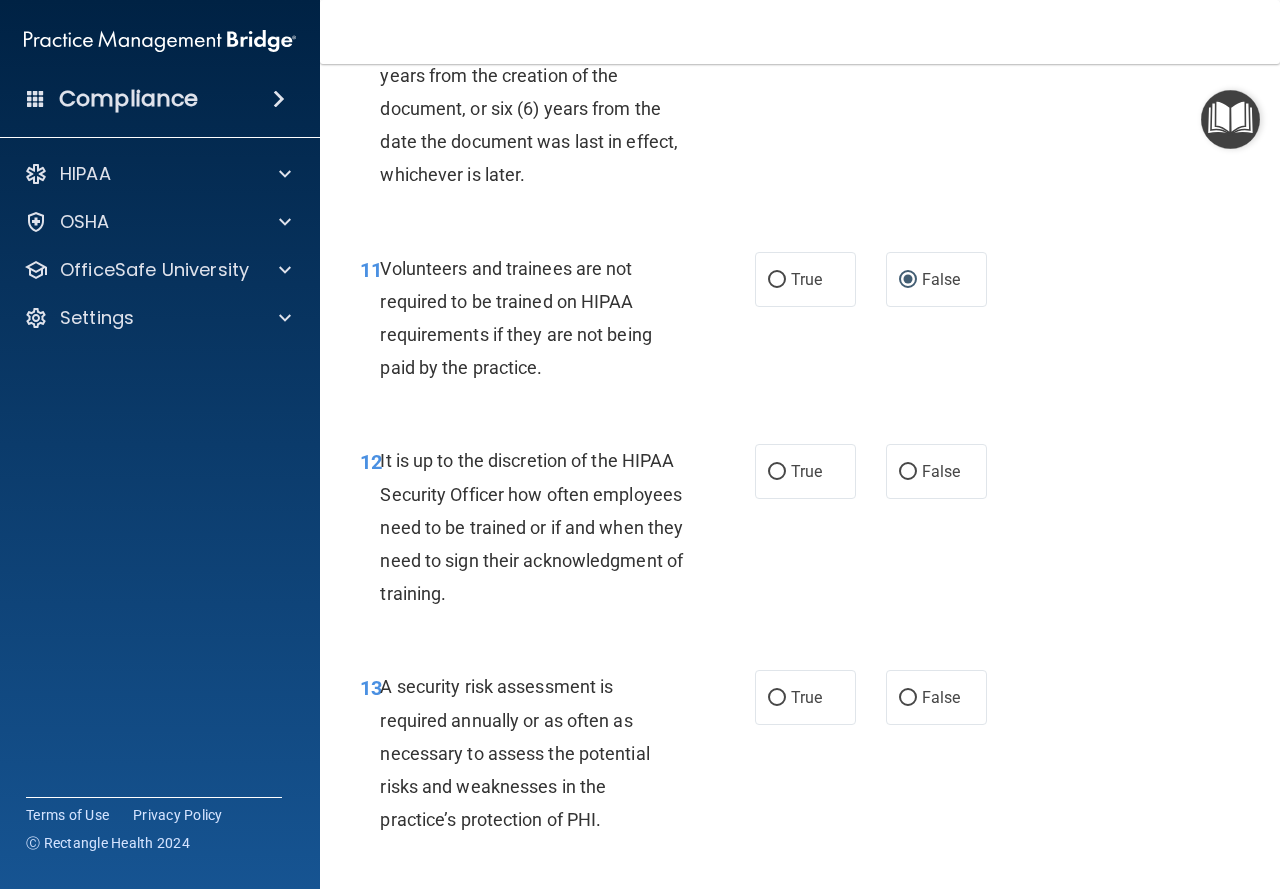 click on "It is up to the discretion of the HIPAA Security Officer how often employees need to be trained or if and when they need to sign their acknowledgment of training." at bounding box center (531, 527) 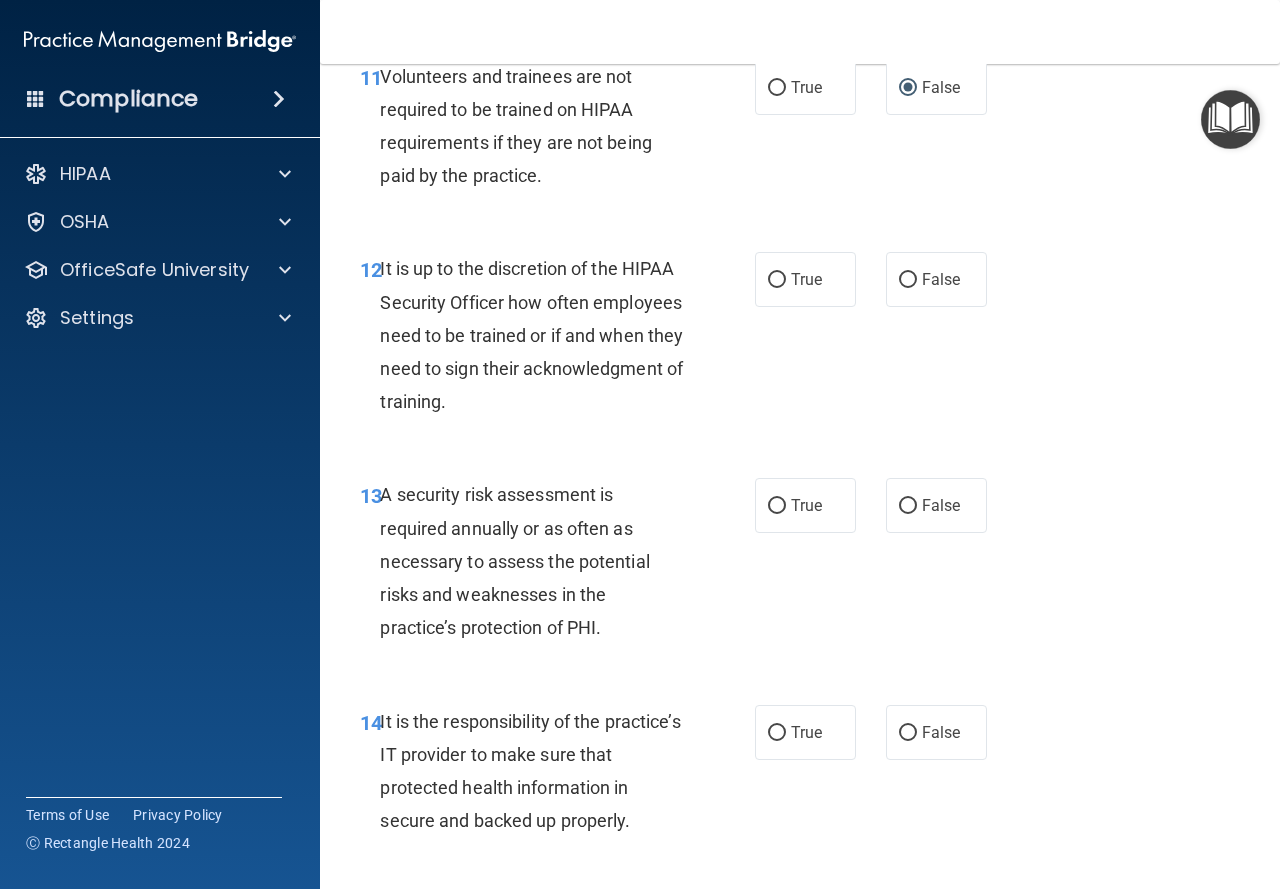 scroll, scrollTop: 2700, scrollLeft: 0, axis: vertical 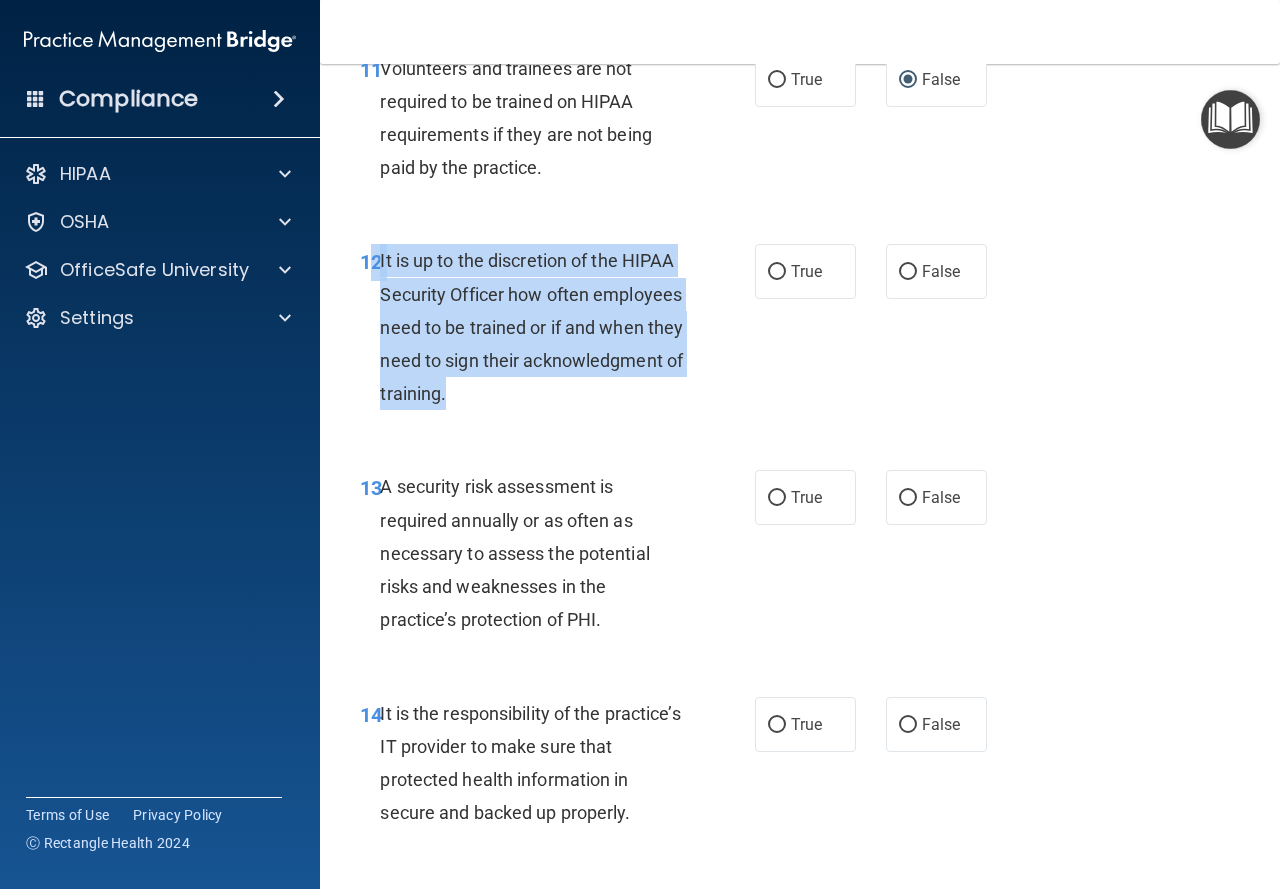 drag, startPoint x: 377, startPoint y: 322, endPoint x: 612, endPoint y: 461, distance: 273.03113 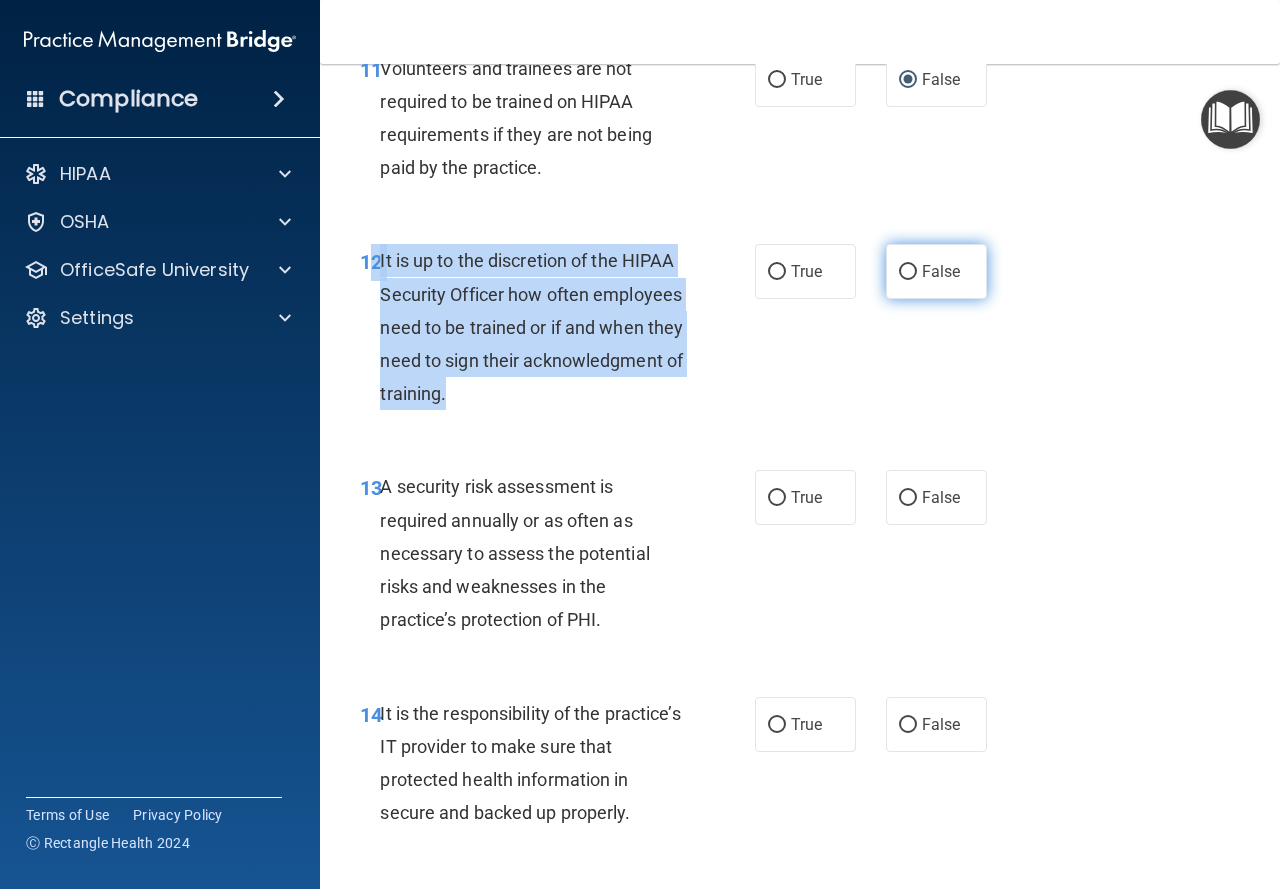 click on "False" at bounding box center [908, 272] 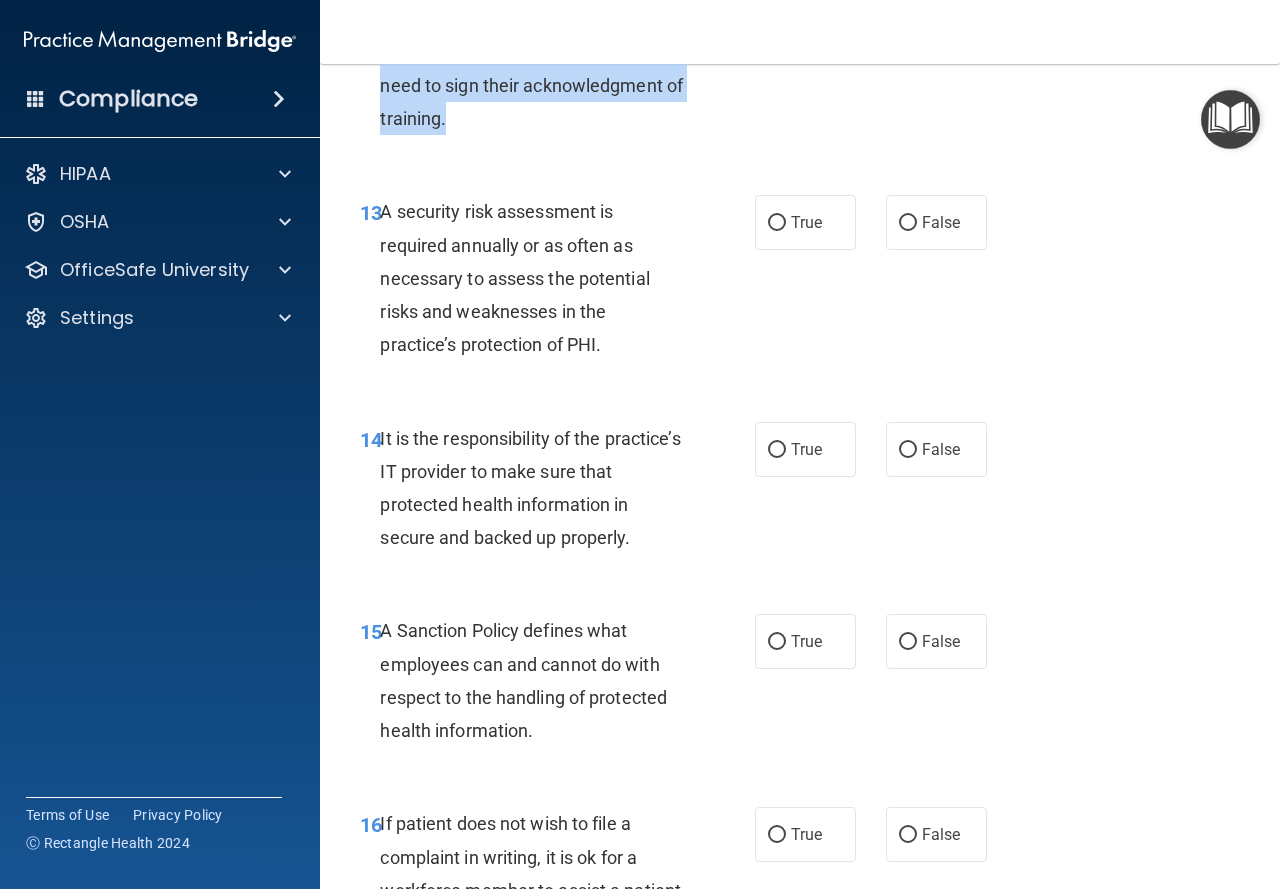 scroll, scrollTop: 3000, scrollLeft: 0, axis: vertical 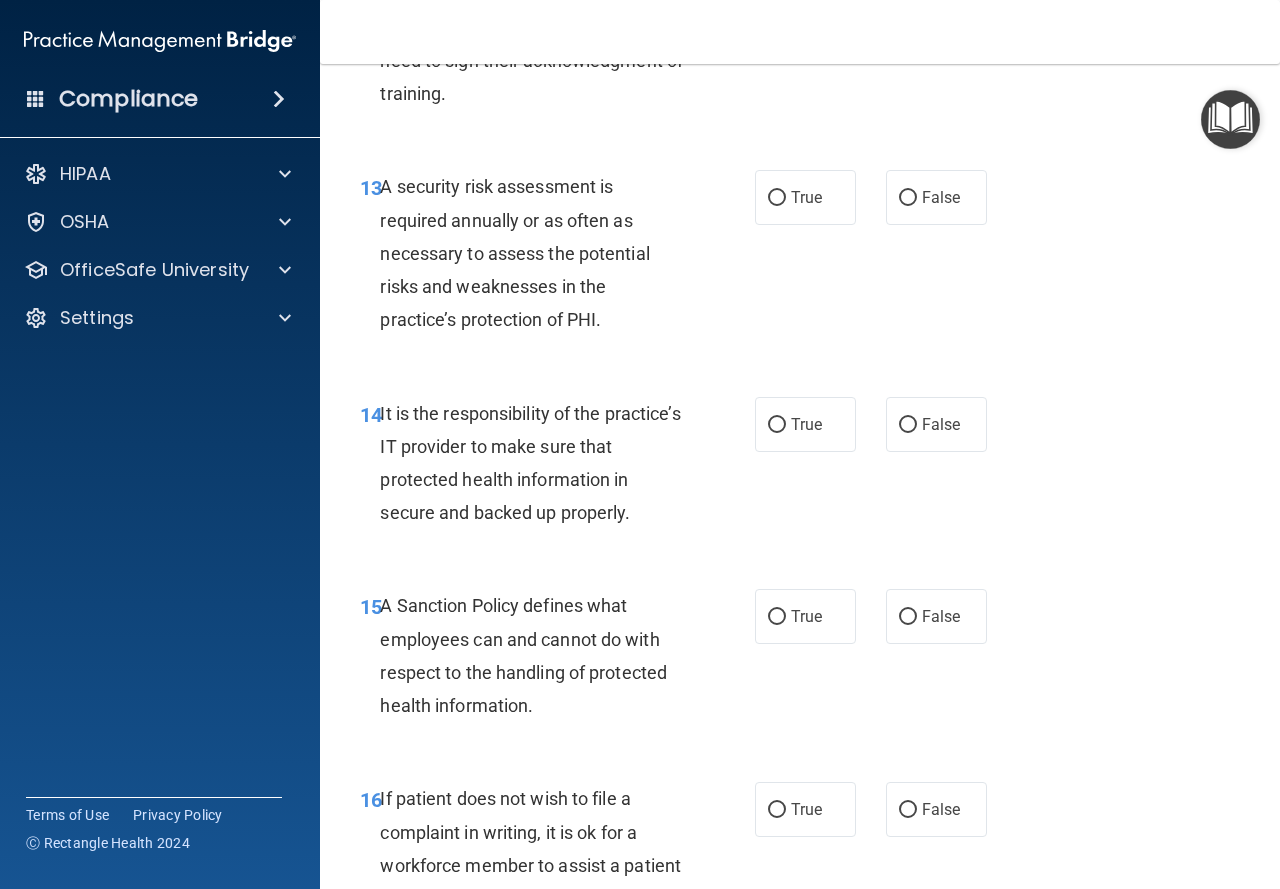 drag, startPoint x: 686, startPoint y: 407, endPoint x: 657, endPoint y: 390, distance: 33.61547 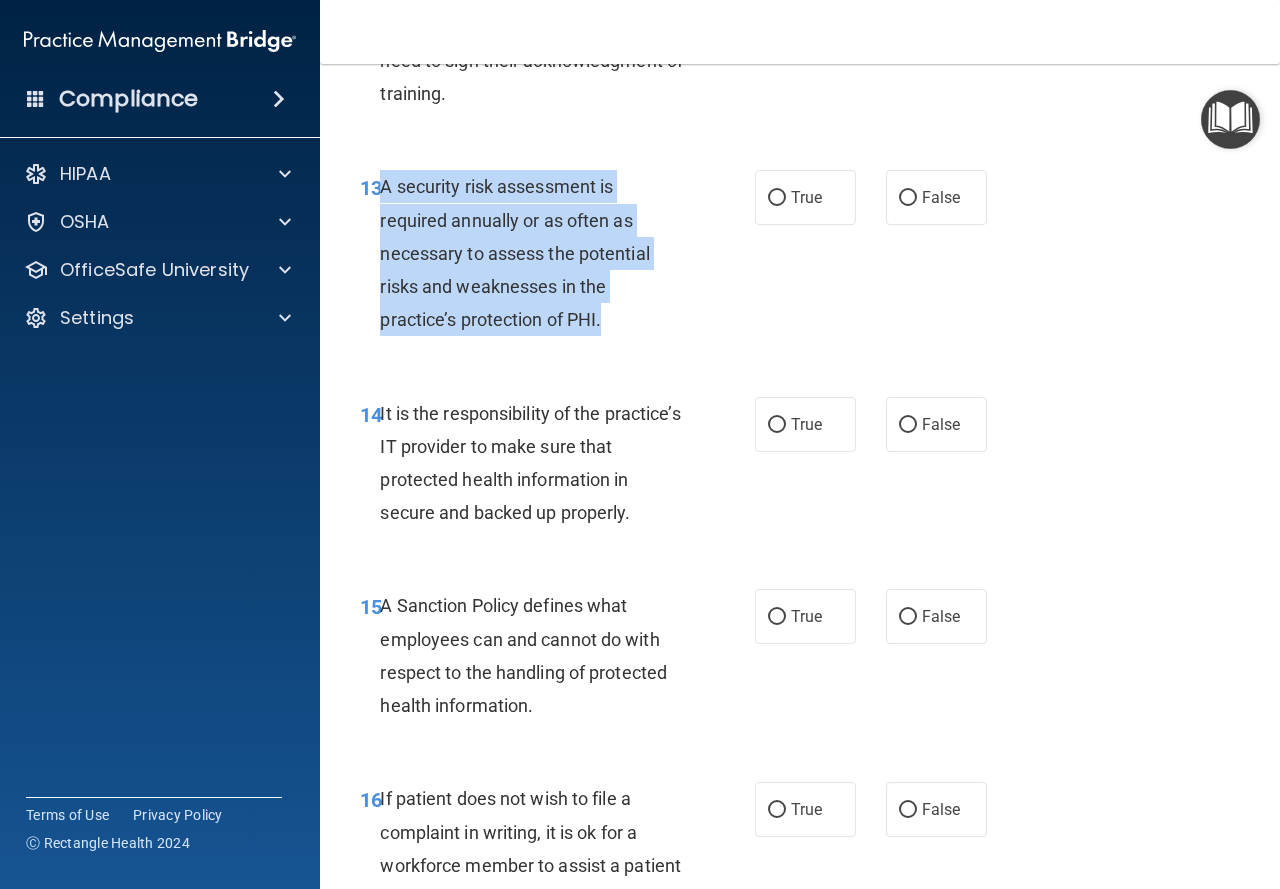 drag, startPoint x: 383, startPoint y: 253, endPoint x: 613, endPoint y: 385, distance: 265.18674 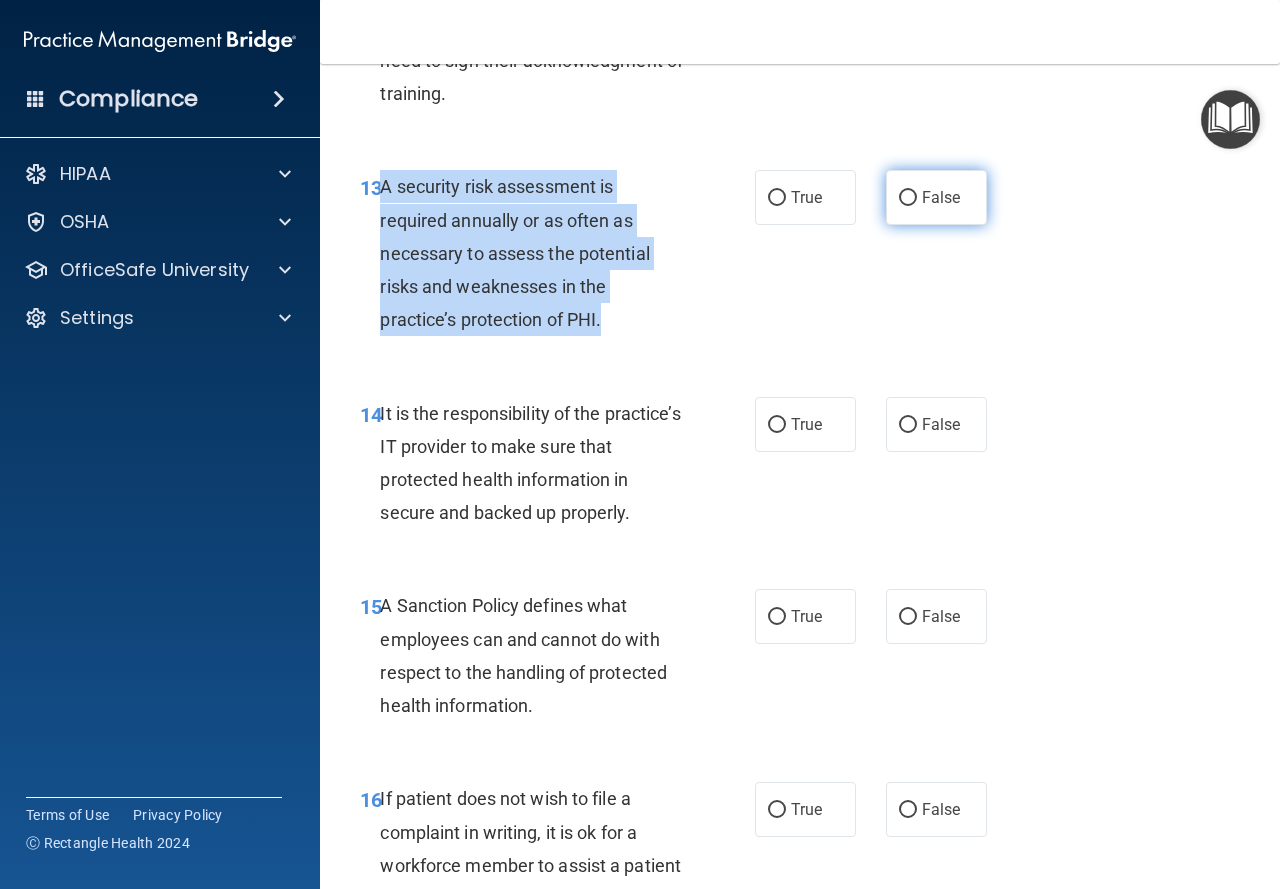 click on "False" at bounding box center (908, 198) 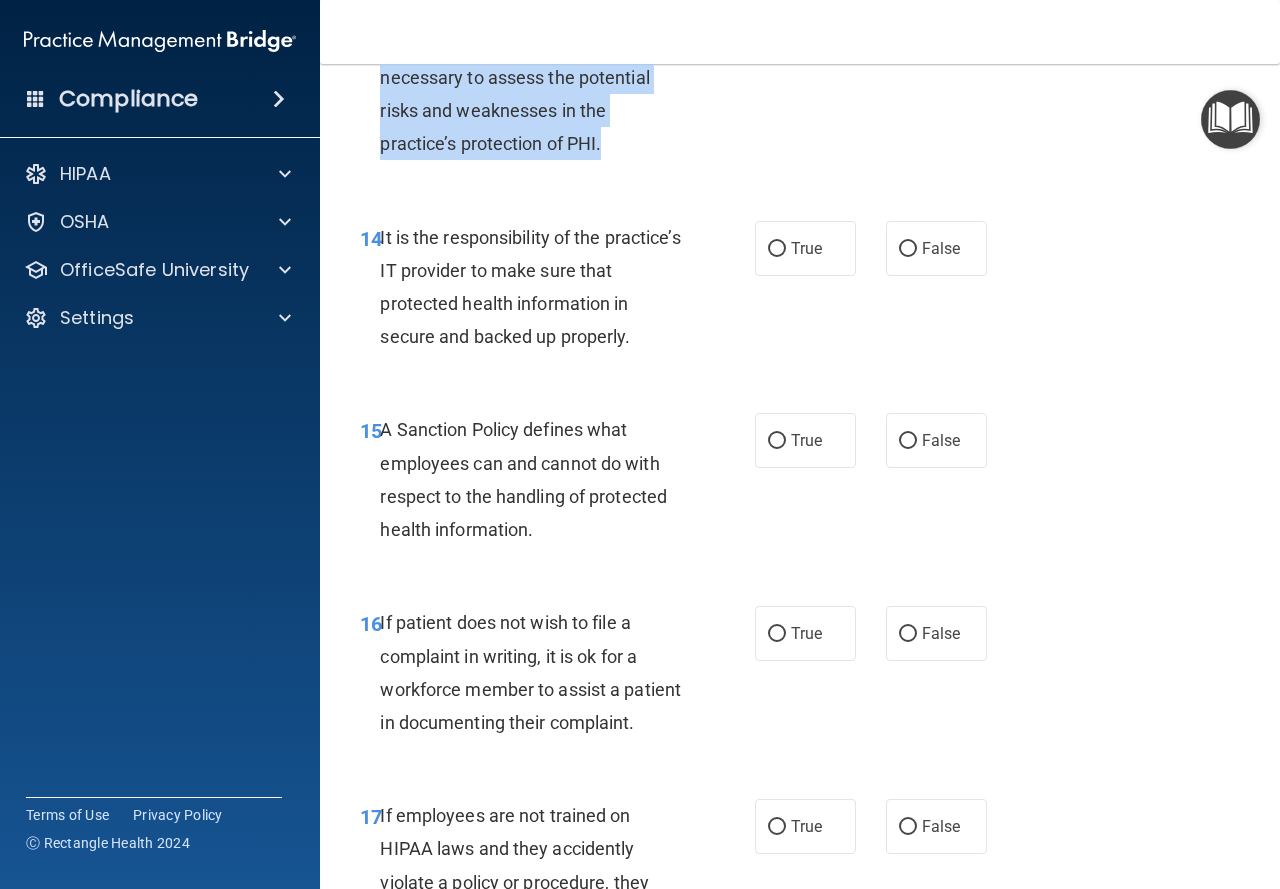scroll, scrollTop: 3200, scrollLeft: 0, axis: vertical 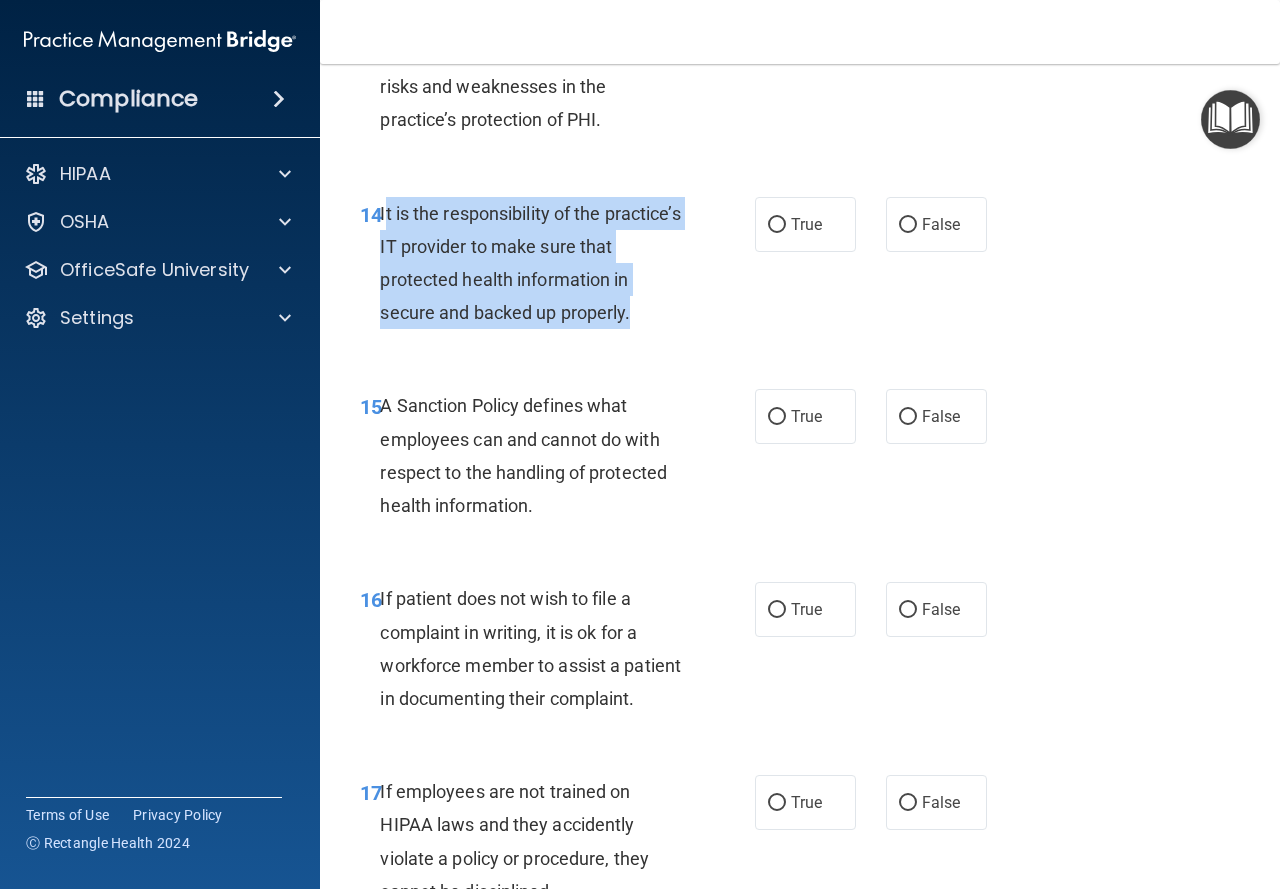 drag, startPoint x: 383, startPoint y: 273, endPoint x: 649, endPoint y: 373, distance: 284.176 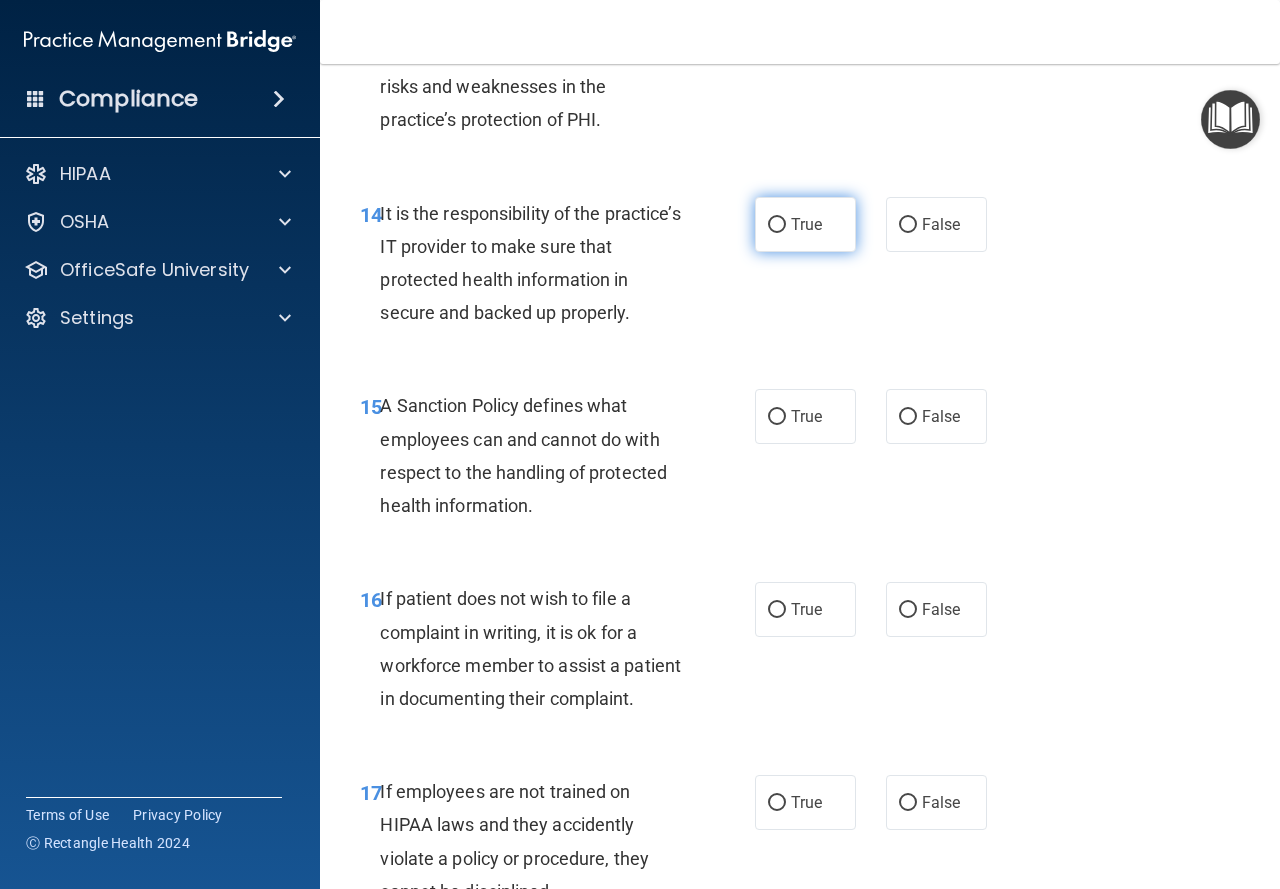 drag, startPoint x: 781, startPoint y: 282, endPoint x: 776, endPoint y: 299, distance: 17.720045 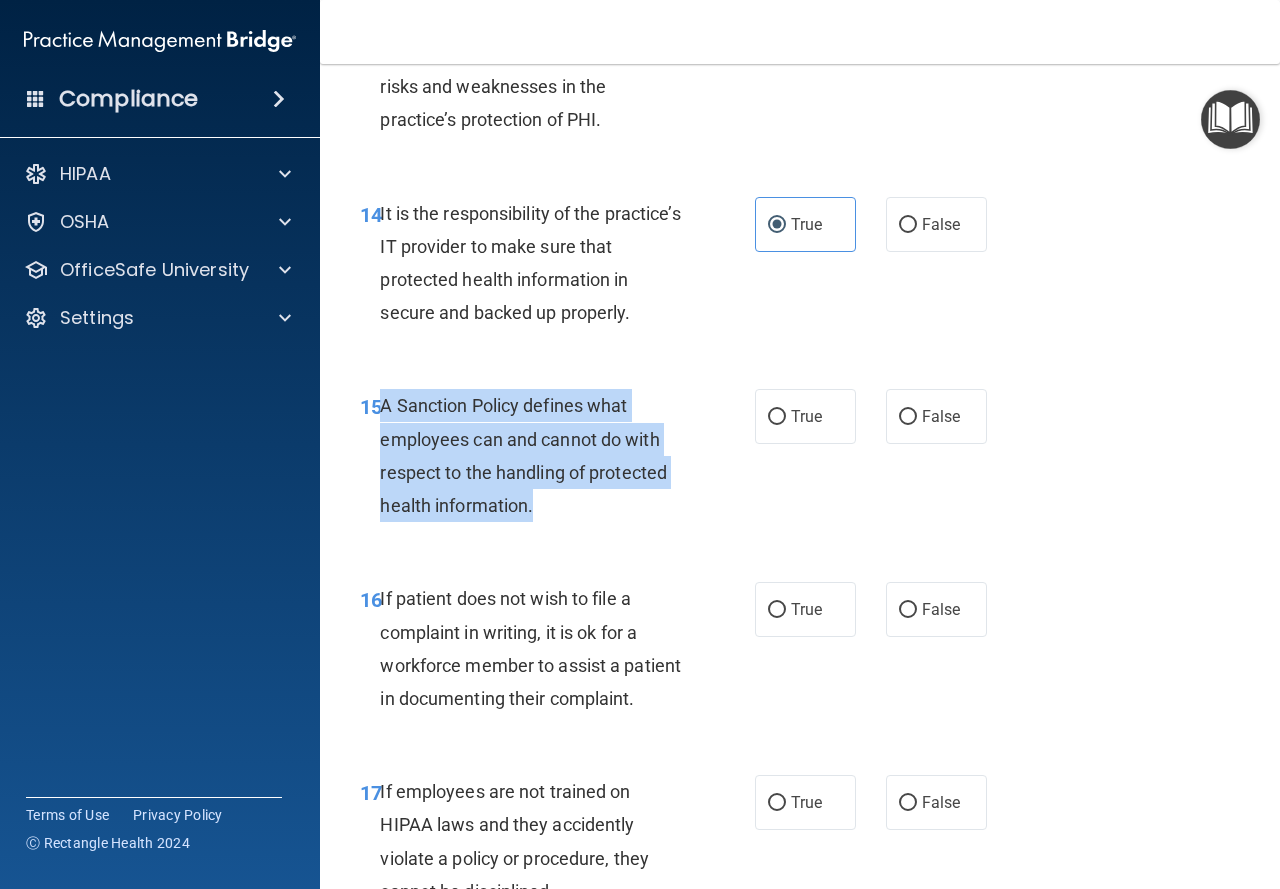 drag, startPoint x: 383, startPoint y: 462, endPoint x: 597, endPoint y: 571, distance: 240.16037 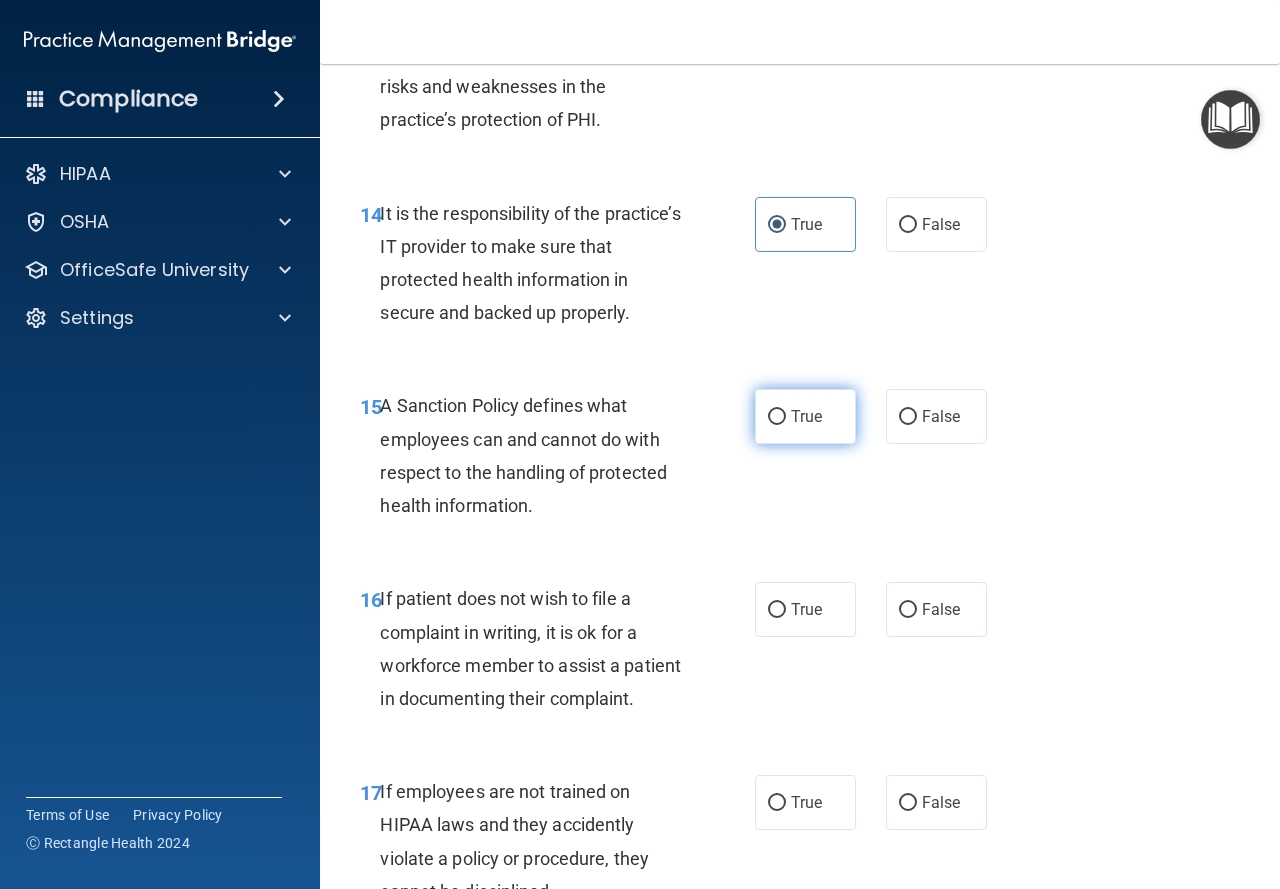 click on "True" at bounding box center (805, 416) 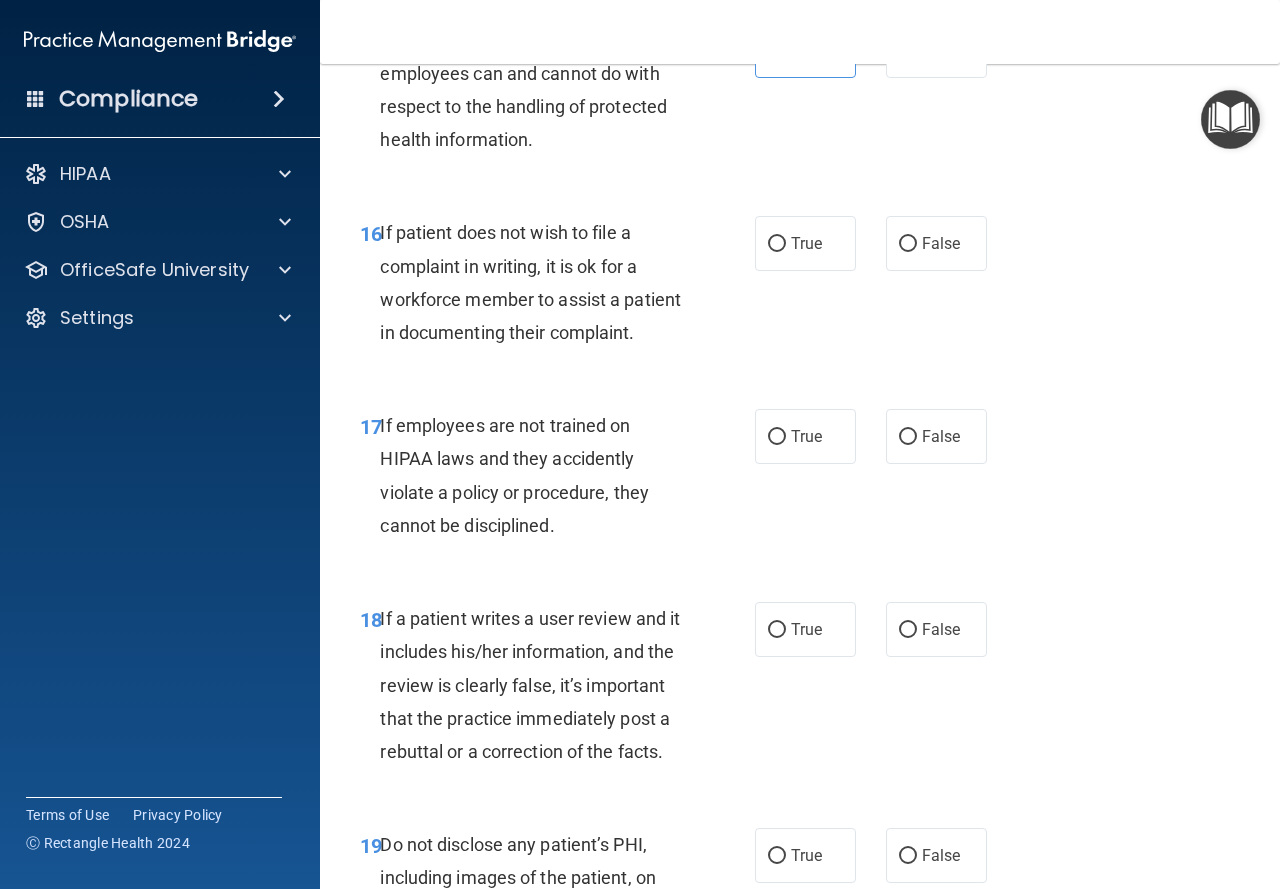 scroll, scrollTop: 3600, scrollLeft: 0, axis: vertical 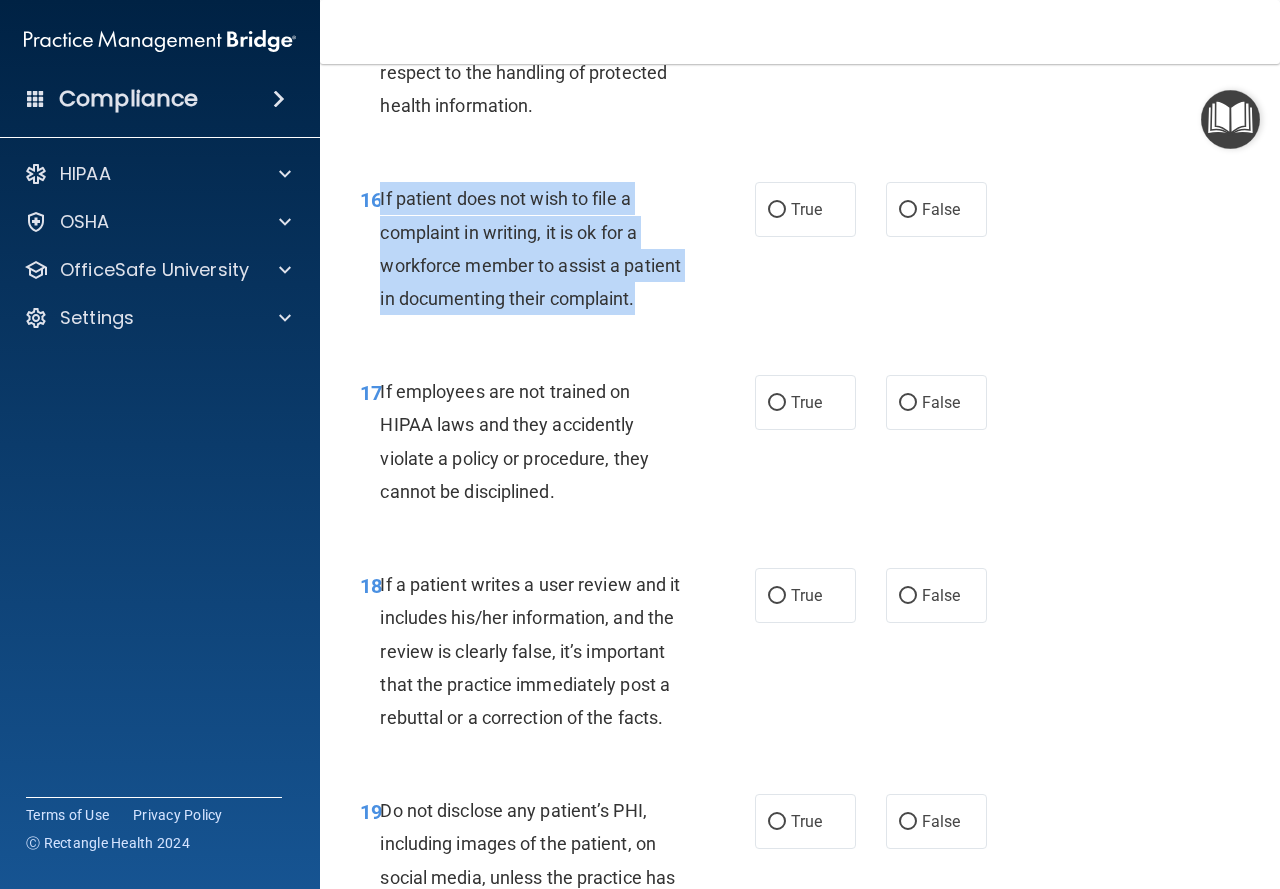 drag, startPoint x: 382, startPoint y: 256, endPoint x: 603, endPoint y: 396, distance: 261.6123 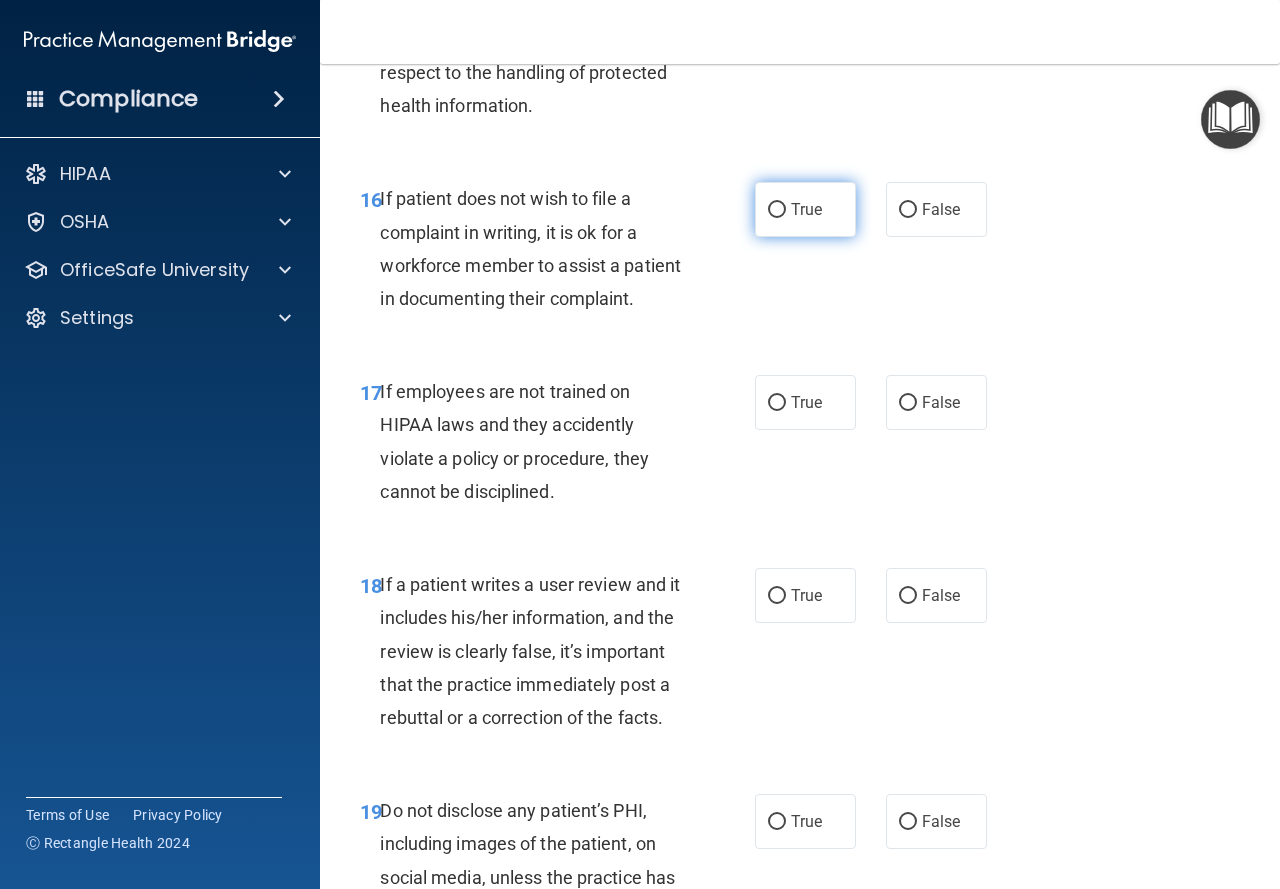 click on "True" at bounding box center [806, 209] 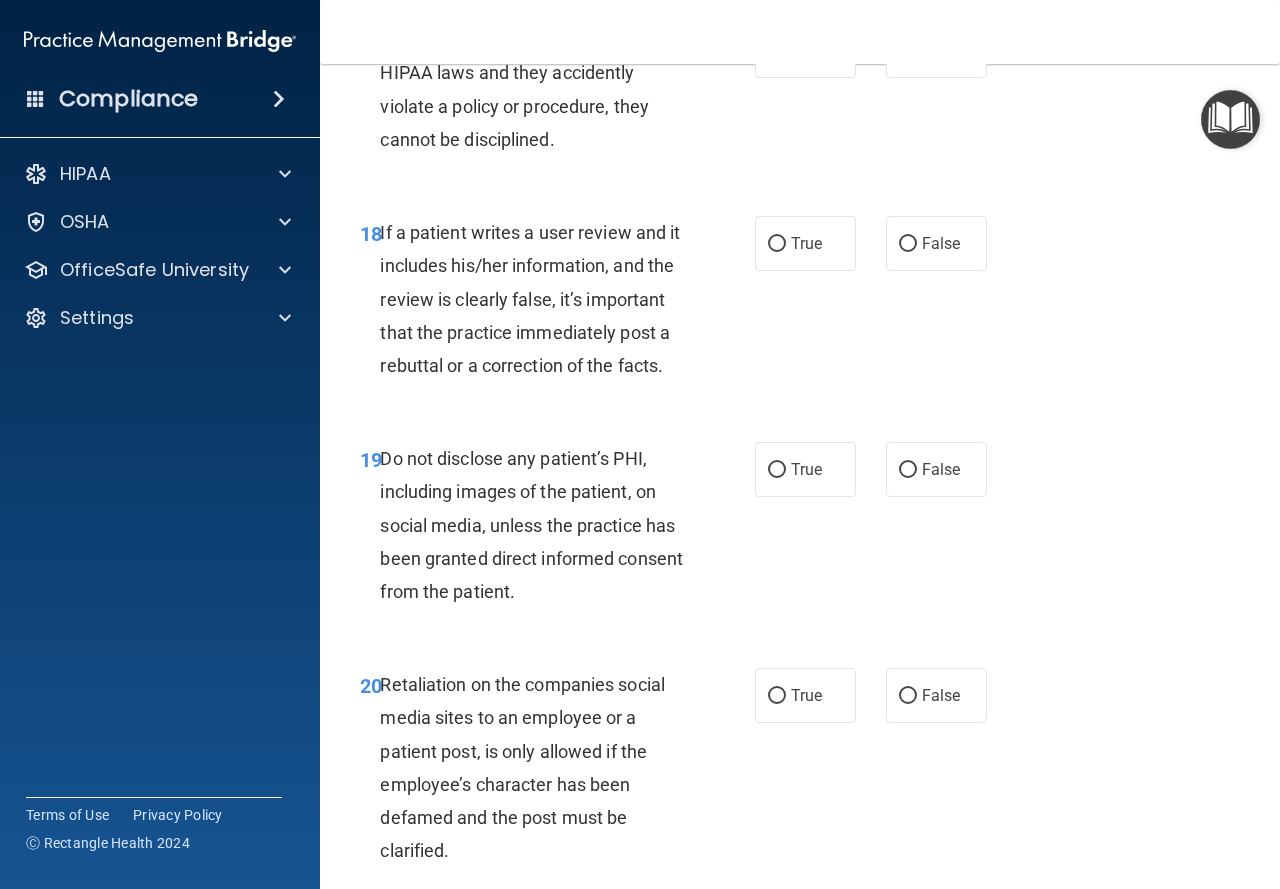 scroll, scrollTop: 4000, scrollLeft: 0, axis: vertical 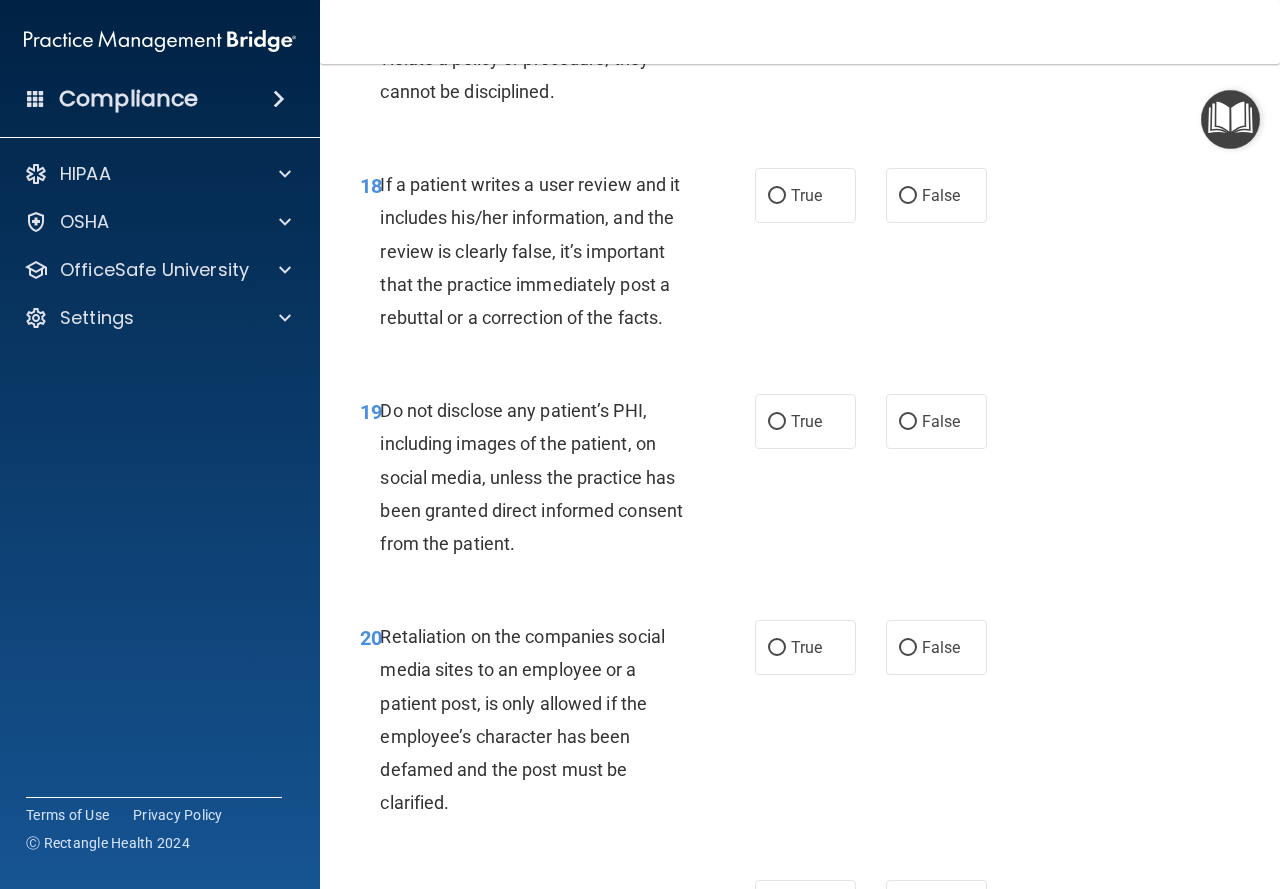 click on "17" at bounding box center [371, -7] 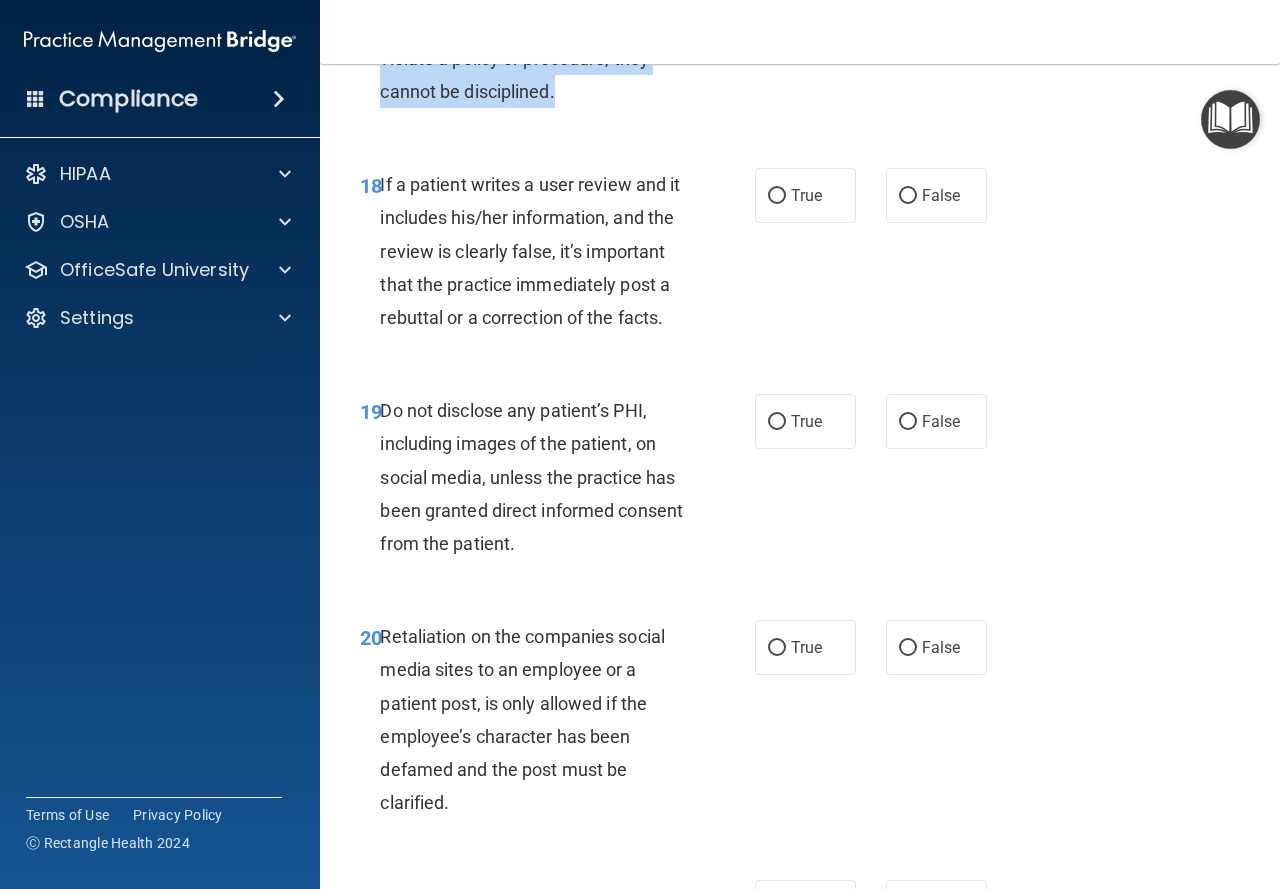 drag, startPoint x: 384, startPoint y: 87, endPoint x: 572, endPoint y: 185, distance: 212.00943 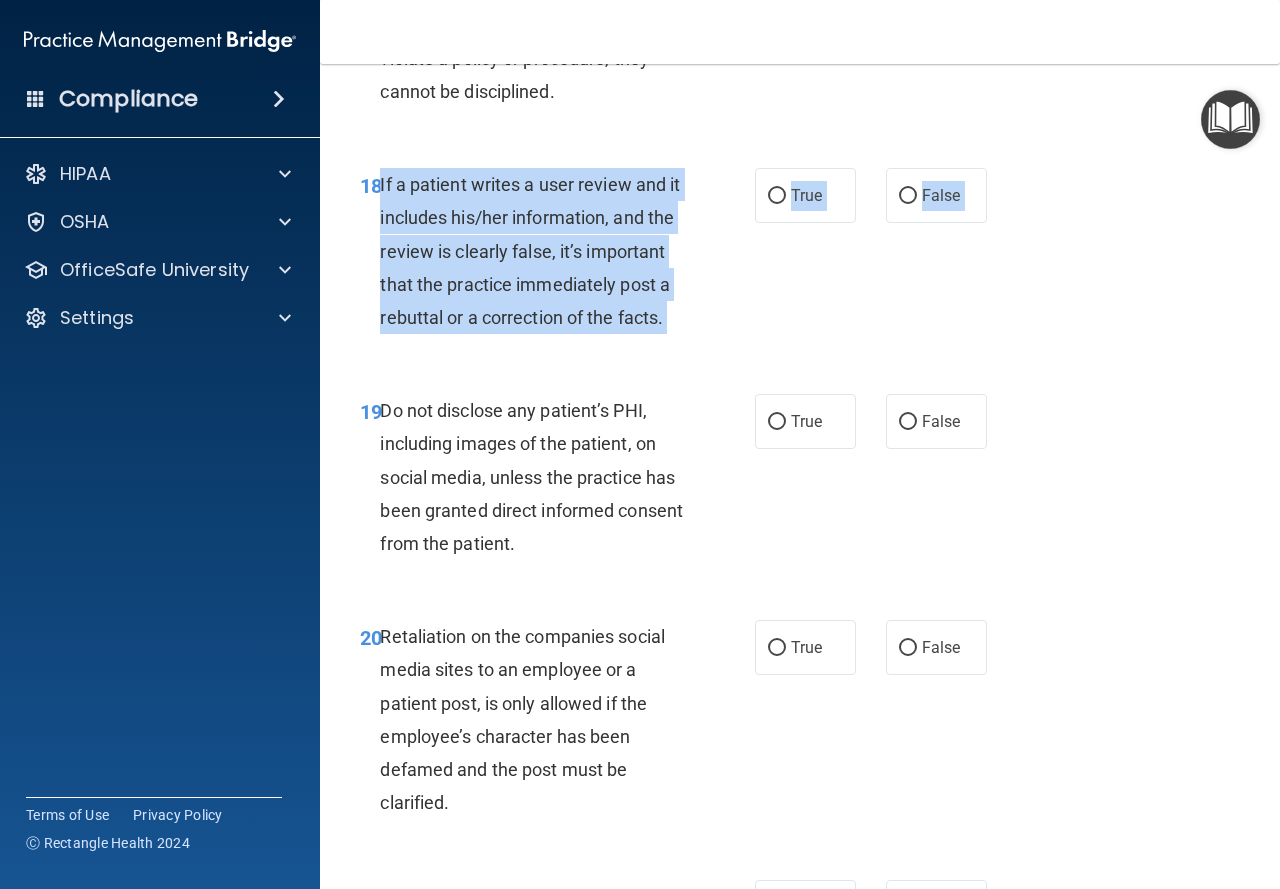 drag, startPoint x: 378, startPoint y: 283, endPoint x: 554, endPoint y: 490, distance: 271.70755 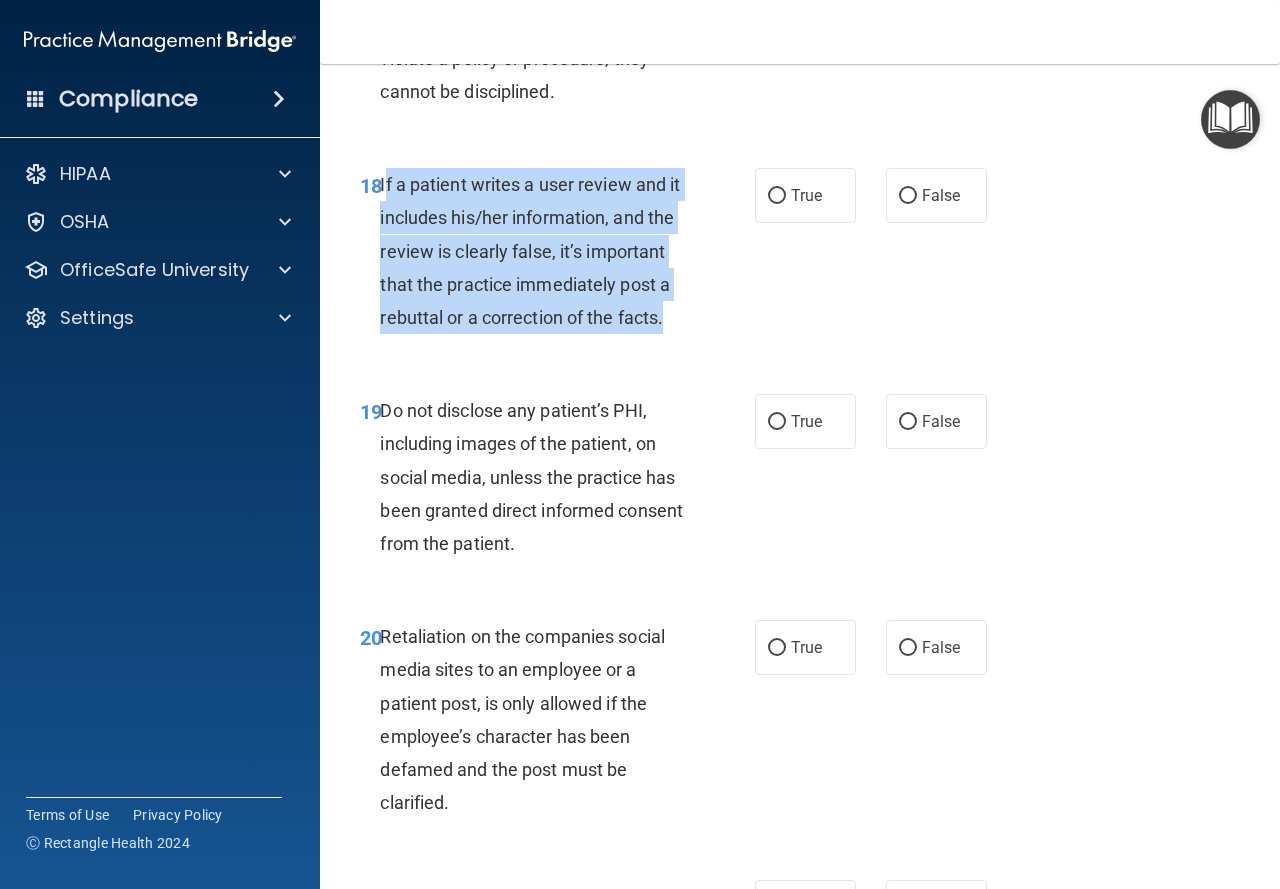 drag, startPoint x: 383, startPoint y: 274, endPoint x: 581, endPoint y: 446, distance: 262.27466 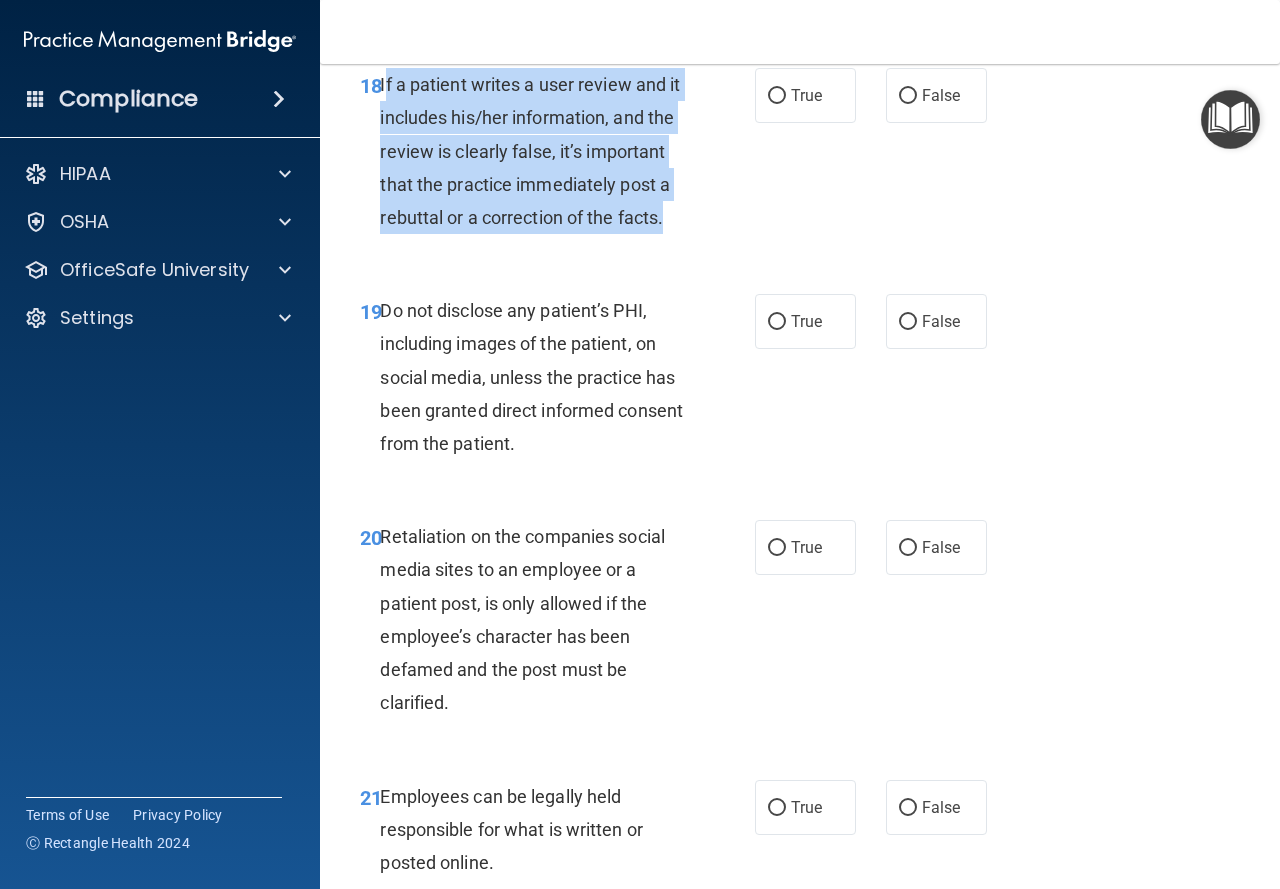 scroll, scrollTop: 4200, scrollLeft: 0, axis: vertical 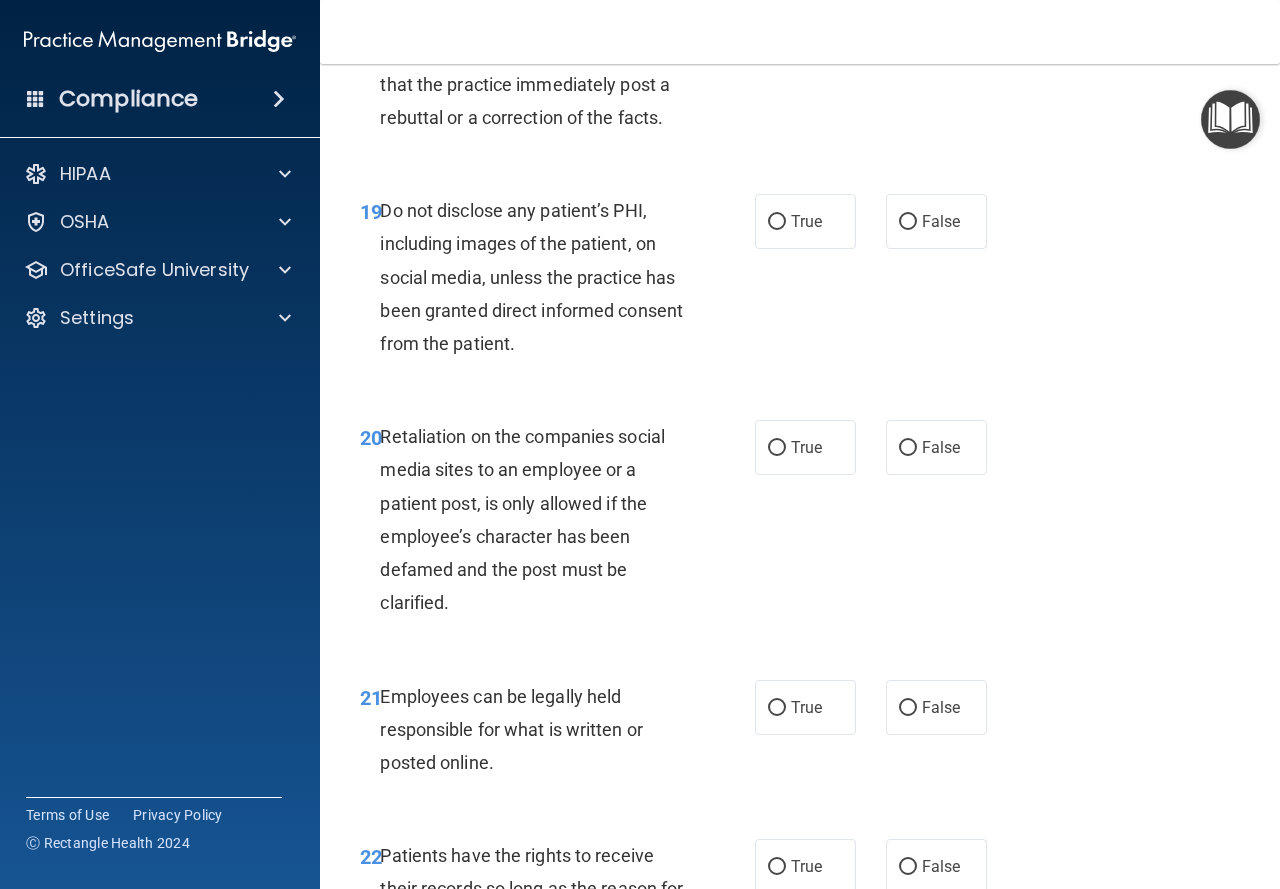 click on "True" at bounding box center [805, -5] 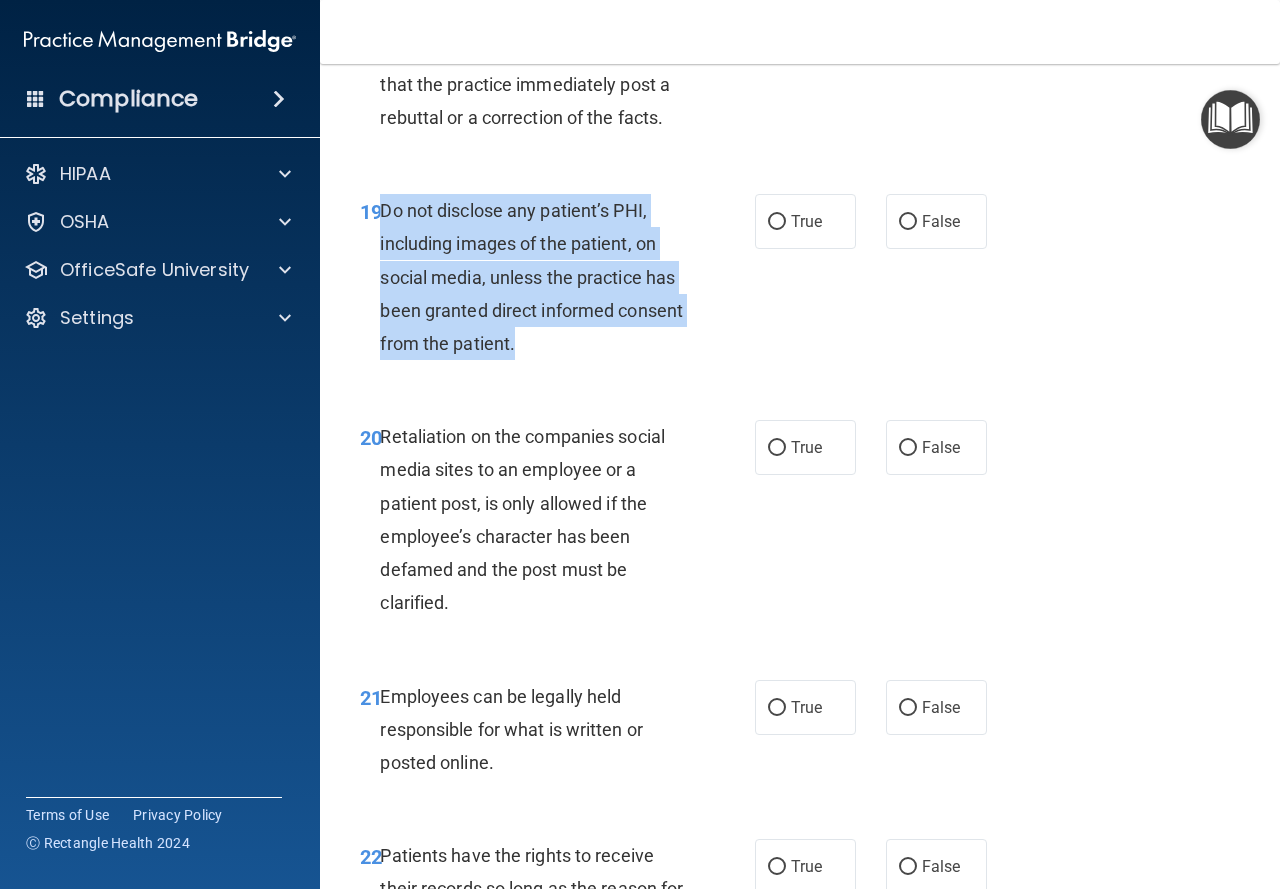 drag, startPoint x: 379, startPoint y: 333, endPoint x: 613, endPoint y: 468, distance: 270.14996 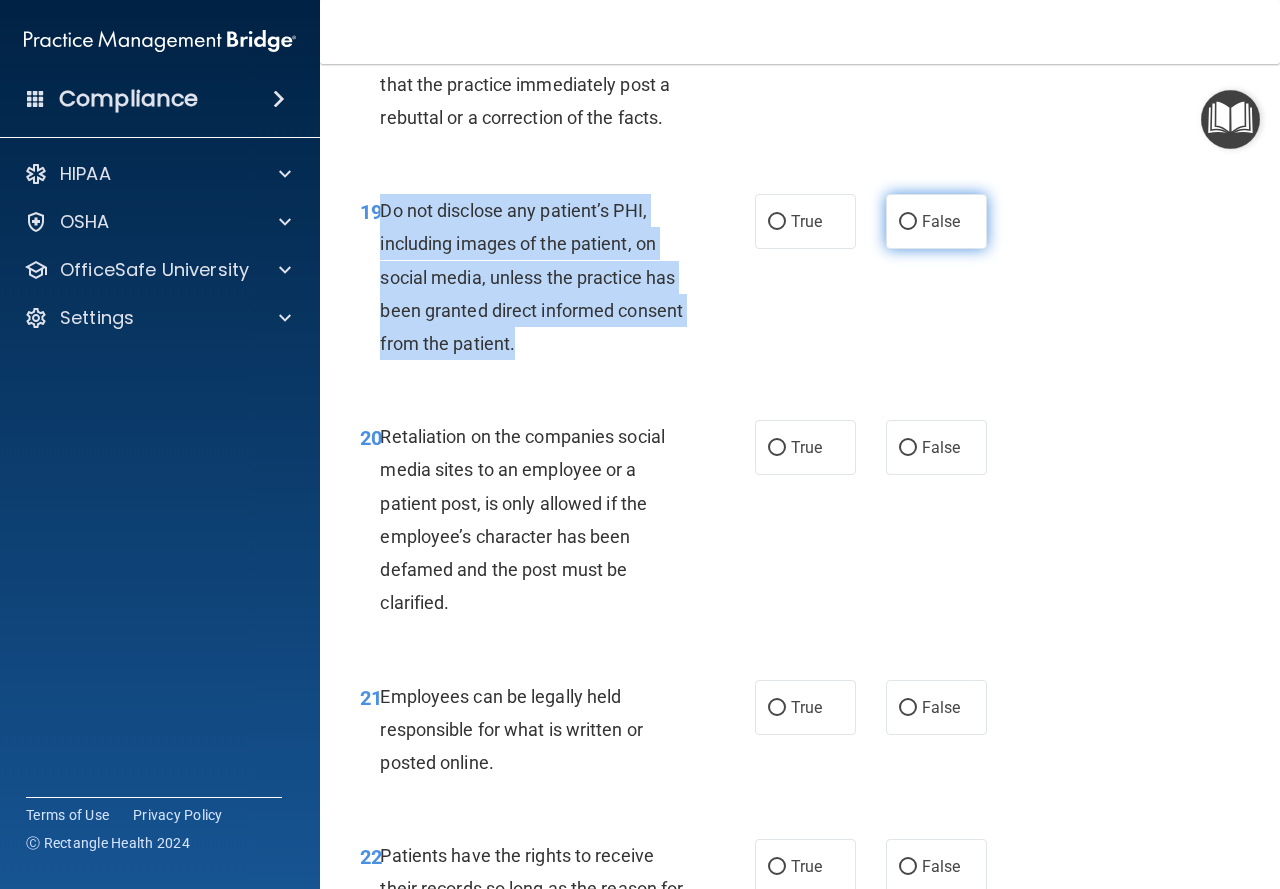 click on "False" at bounding box center (908, 222) 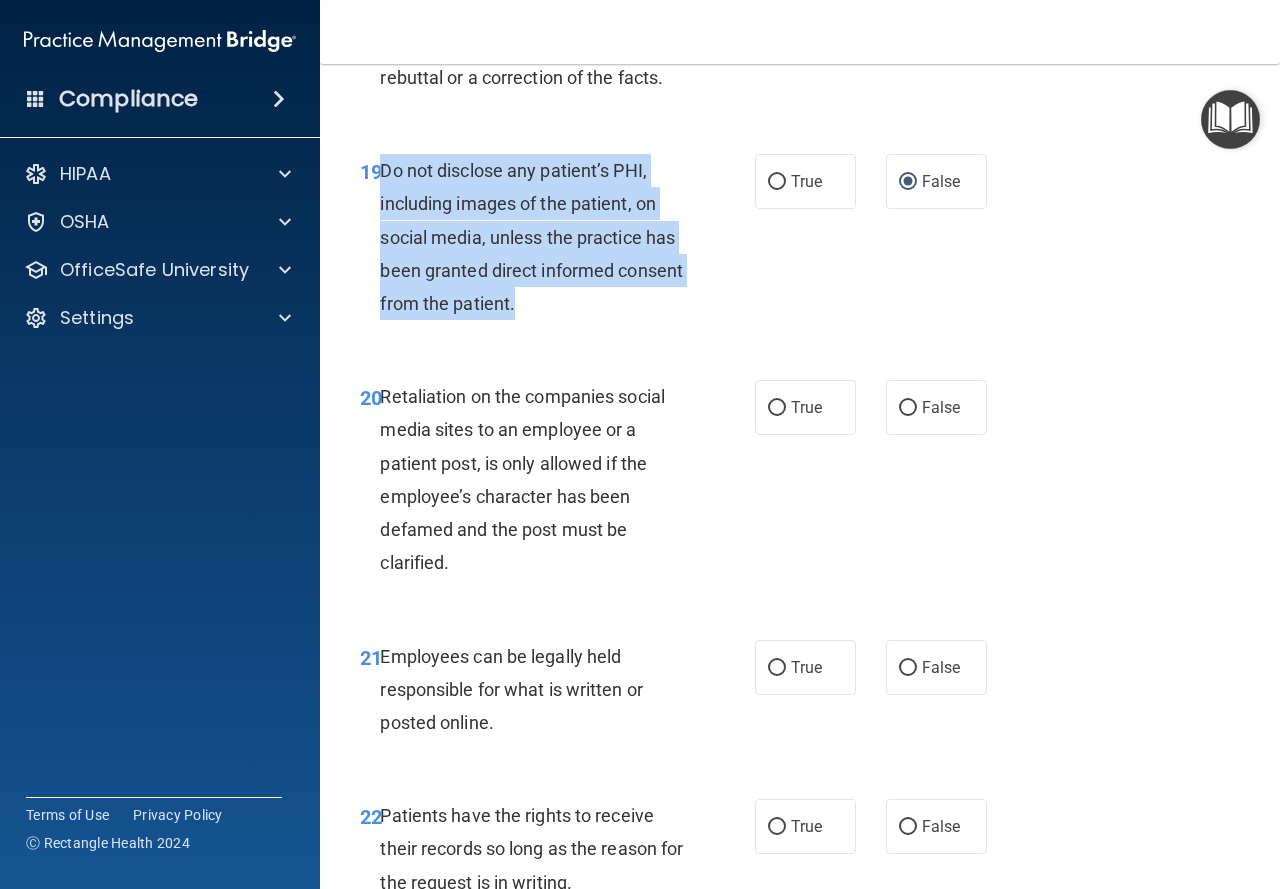 scroll, scrollTop: 4300, scrollLeft: 0, axis: vertical 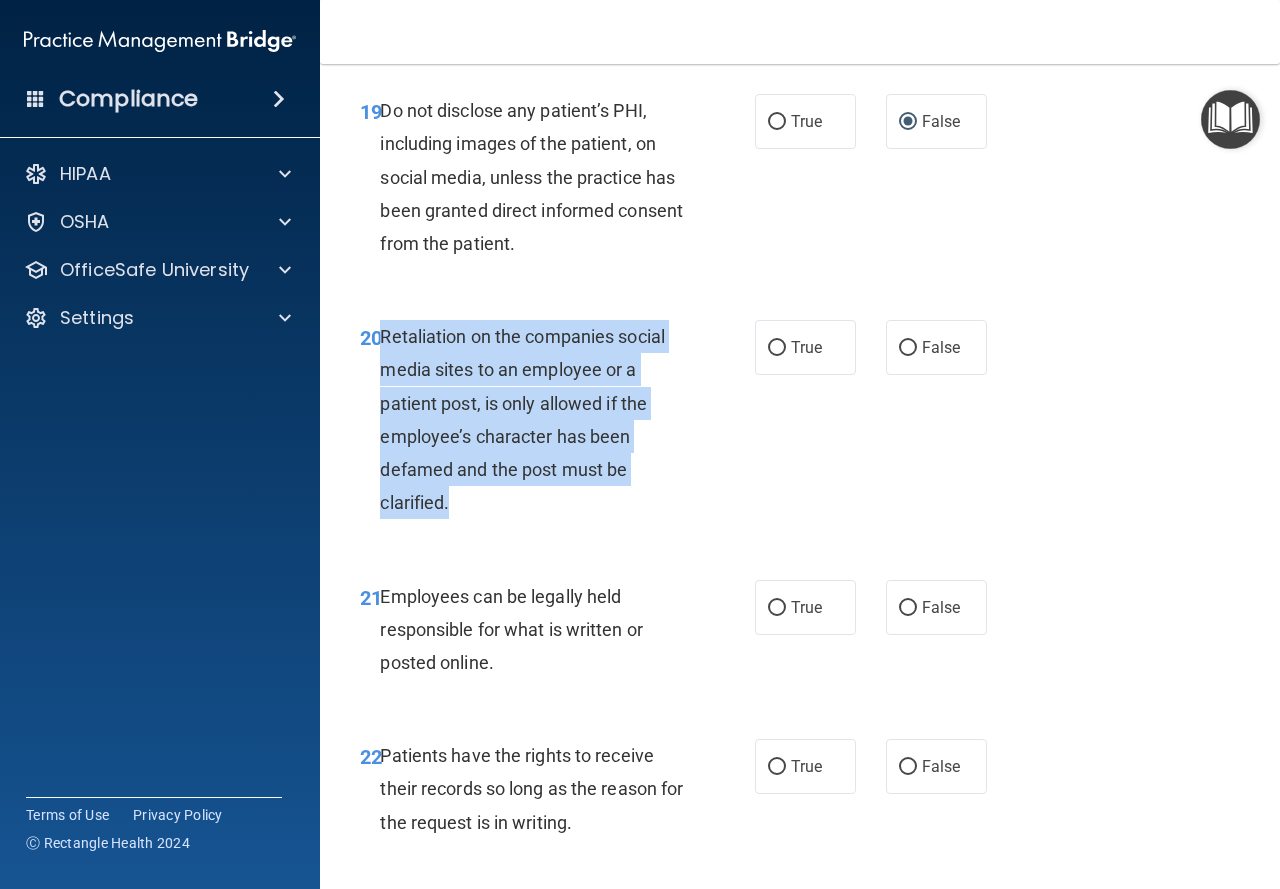 drag, startPoint x: 382, startPoint y: 467, endPoint x: 568, endPoint y: 636, distance: 251.31056 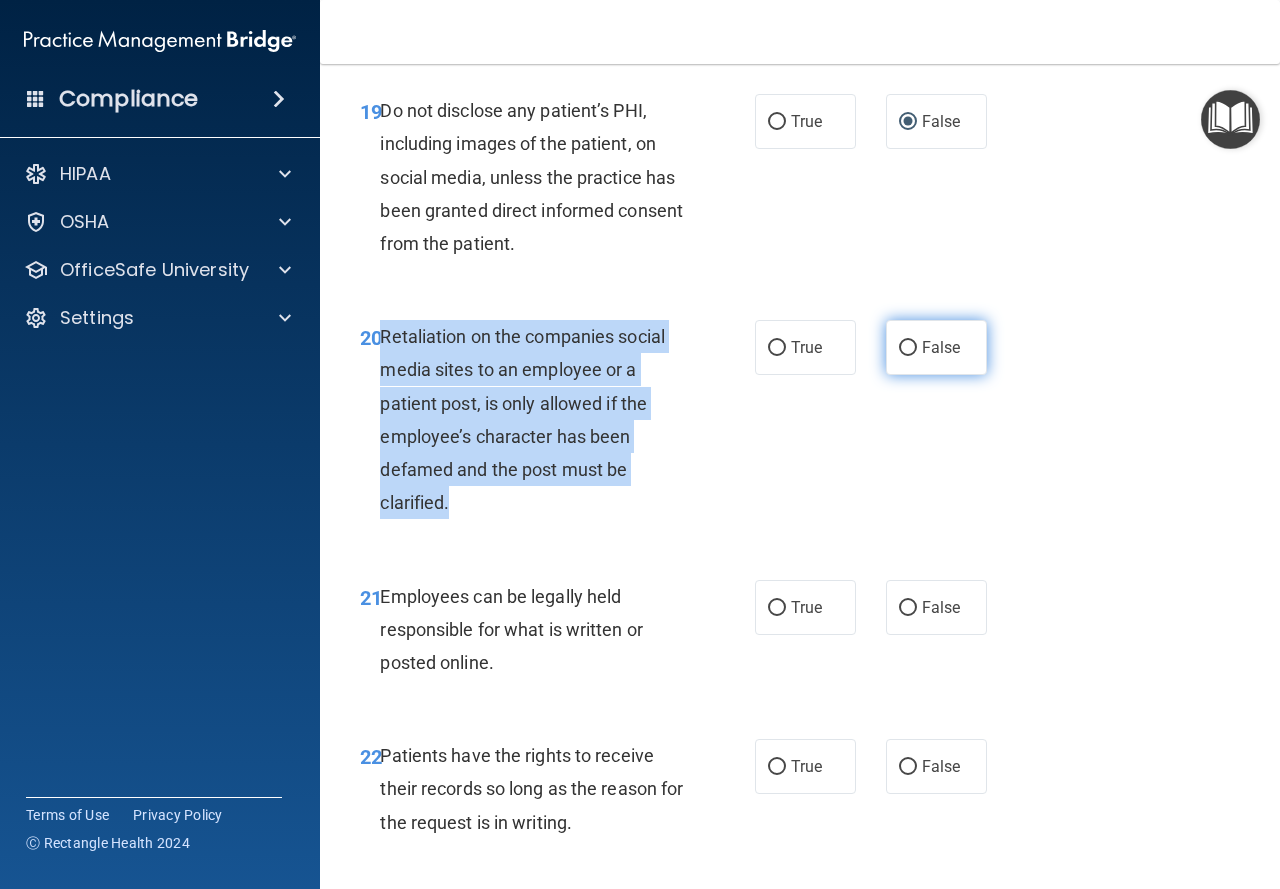 click on "False" at bounding box center [908, 348] 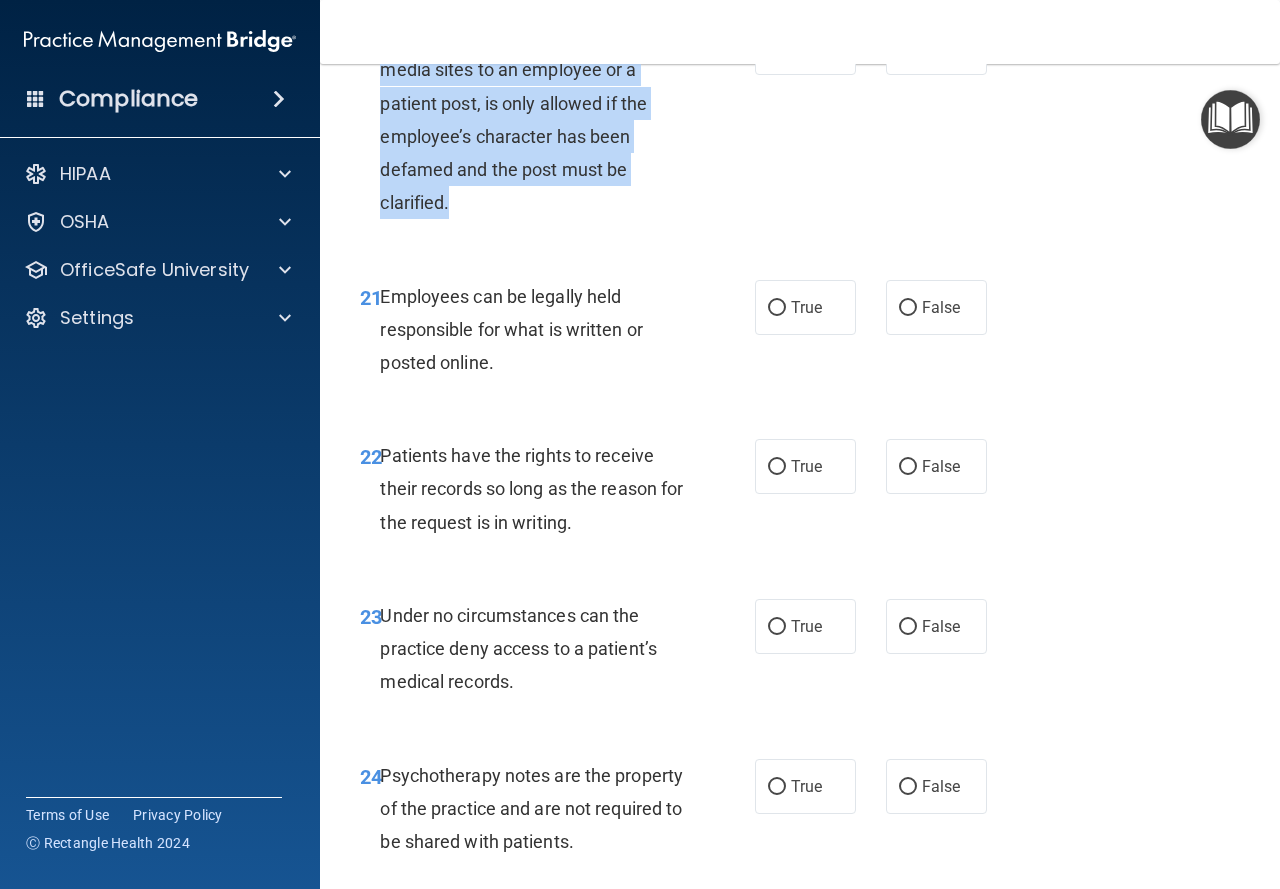 scroll, scrollTop: 4700, scrollLeft: 0, axis: vertical 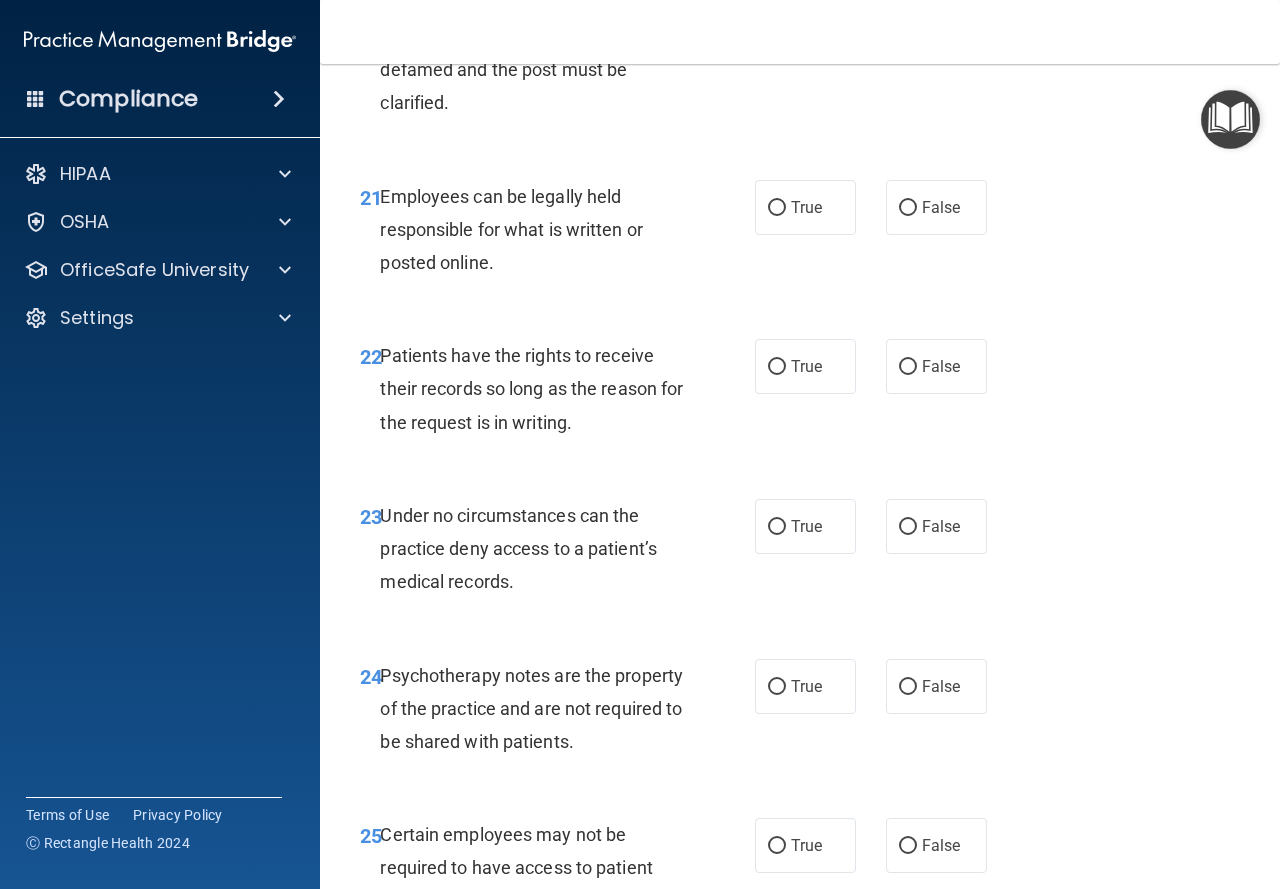 click on "Employees can be legally held responsible for what is written or posted online." at bounding box center (539, 230) 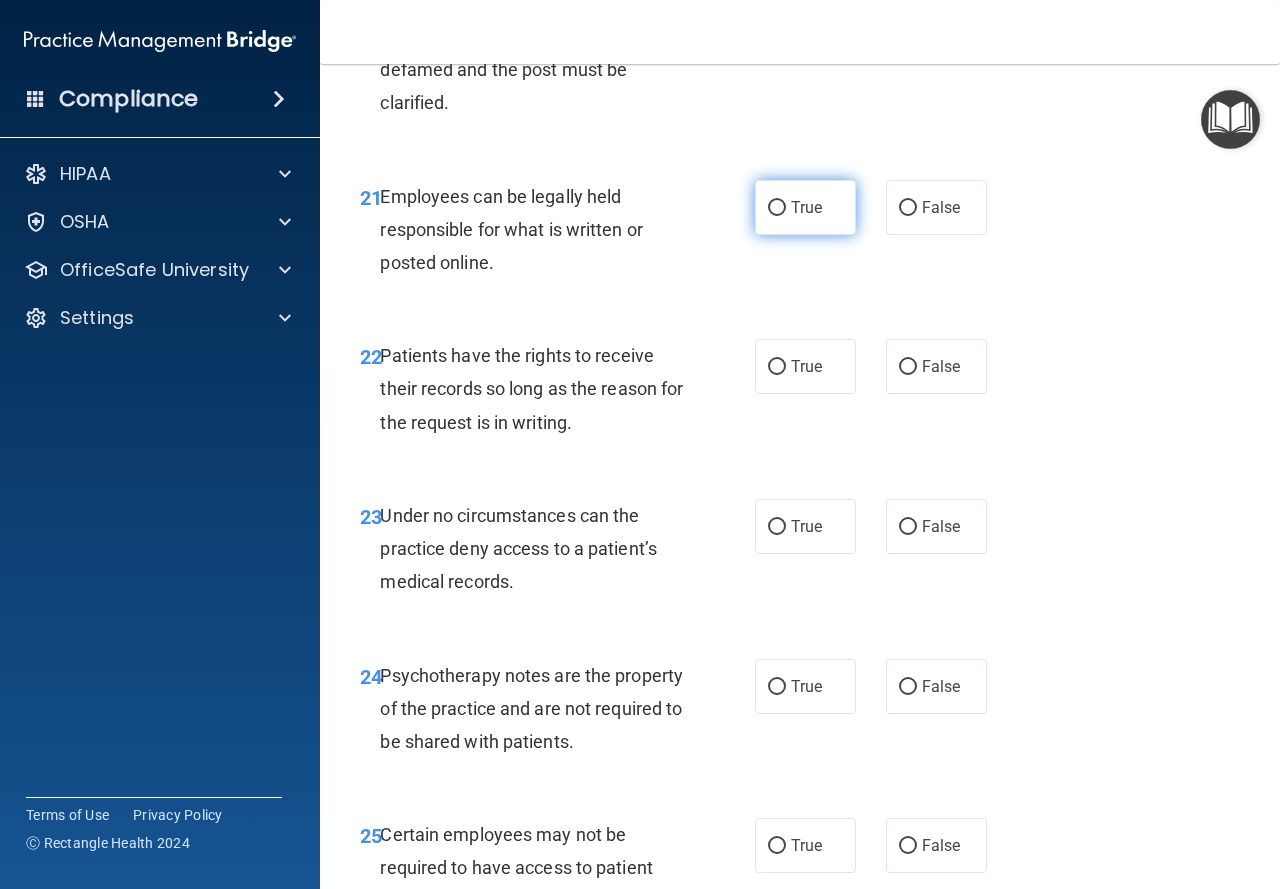 click on "True" at bounding box center (806, 207) 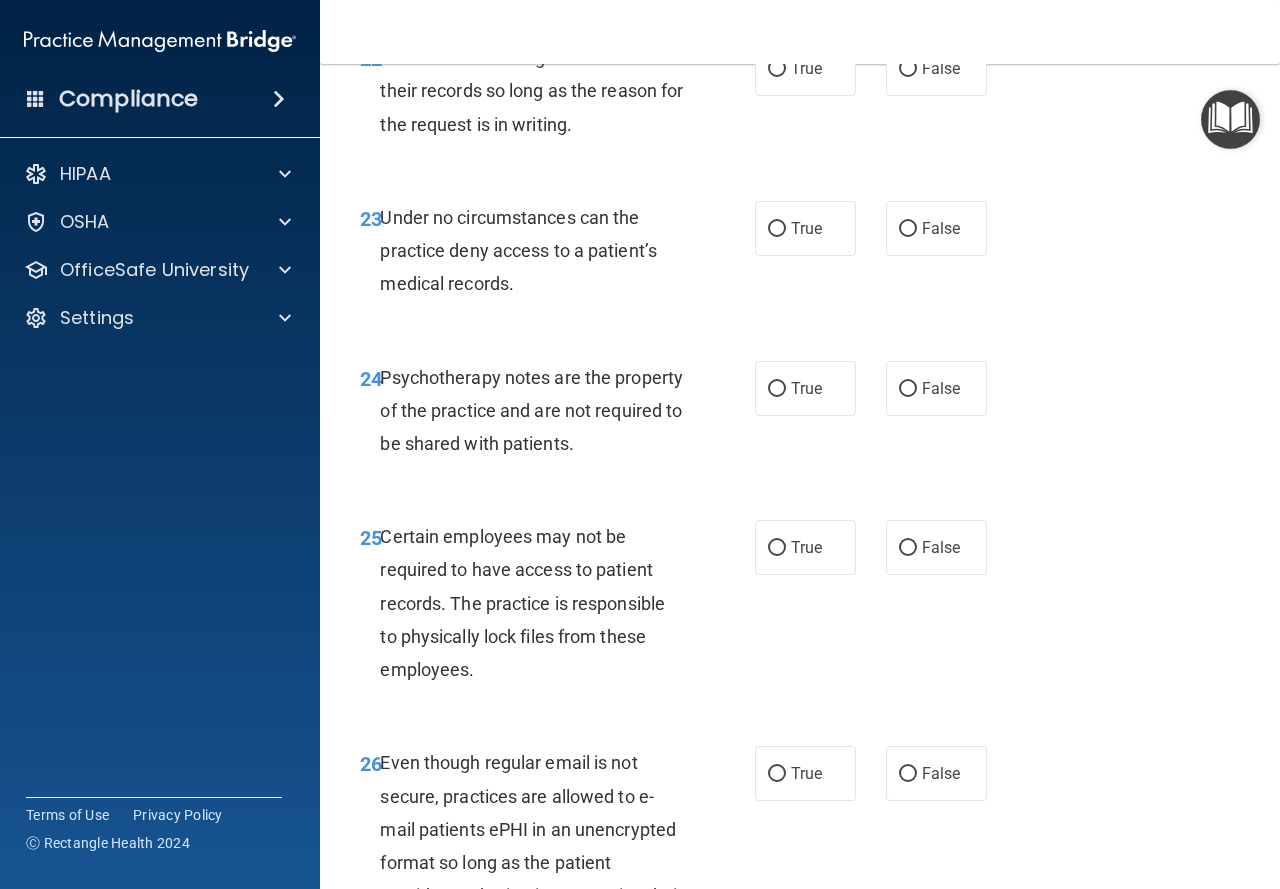 scroll, scrollTop: 5000, scrollLeft: 0, axis: vertical 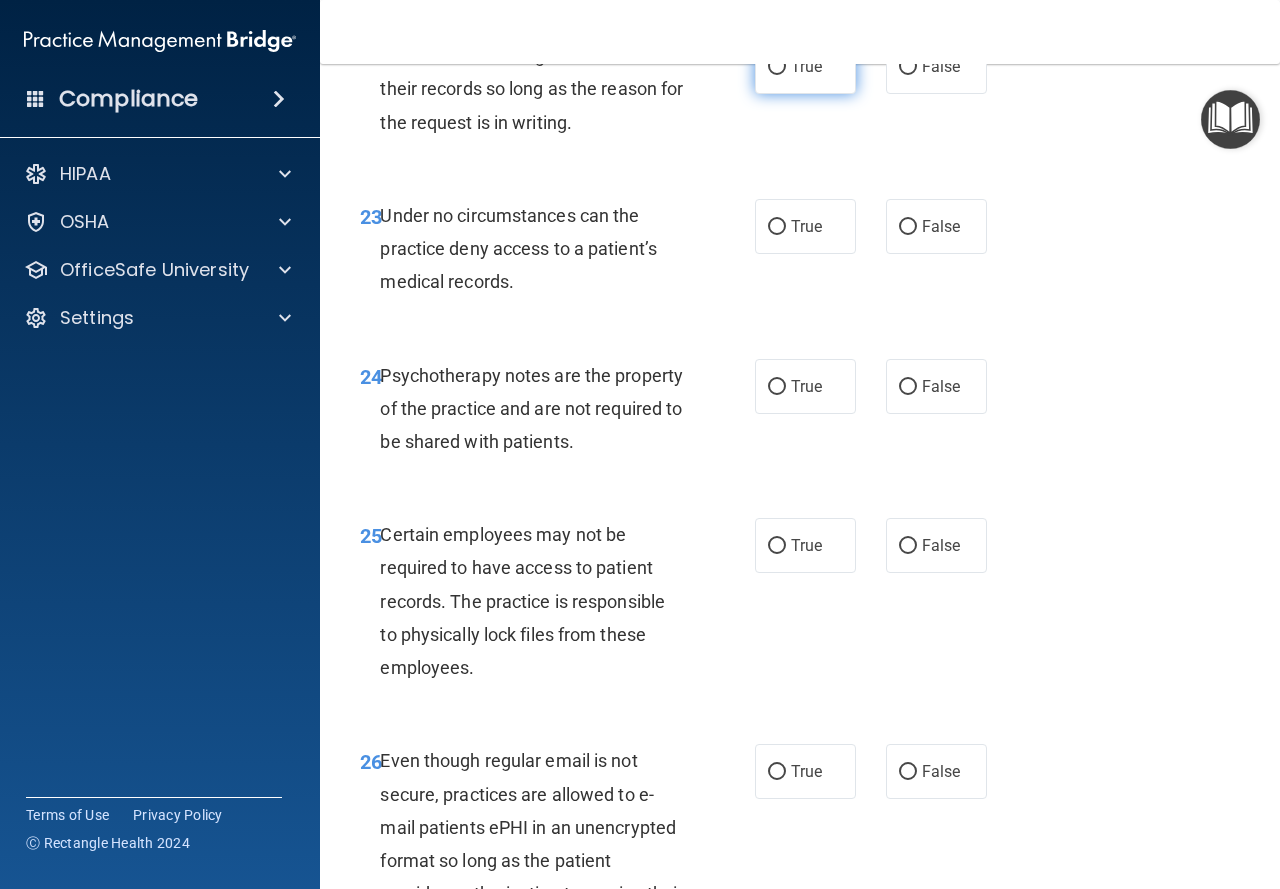 click on "True" at bounding box center [806, 66] 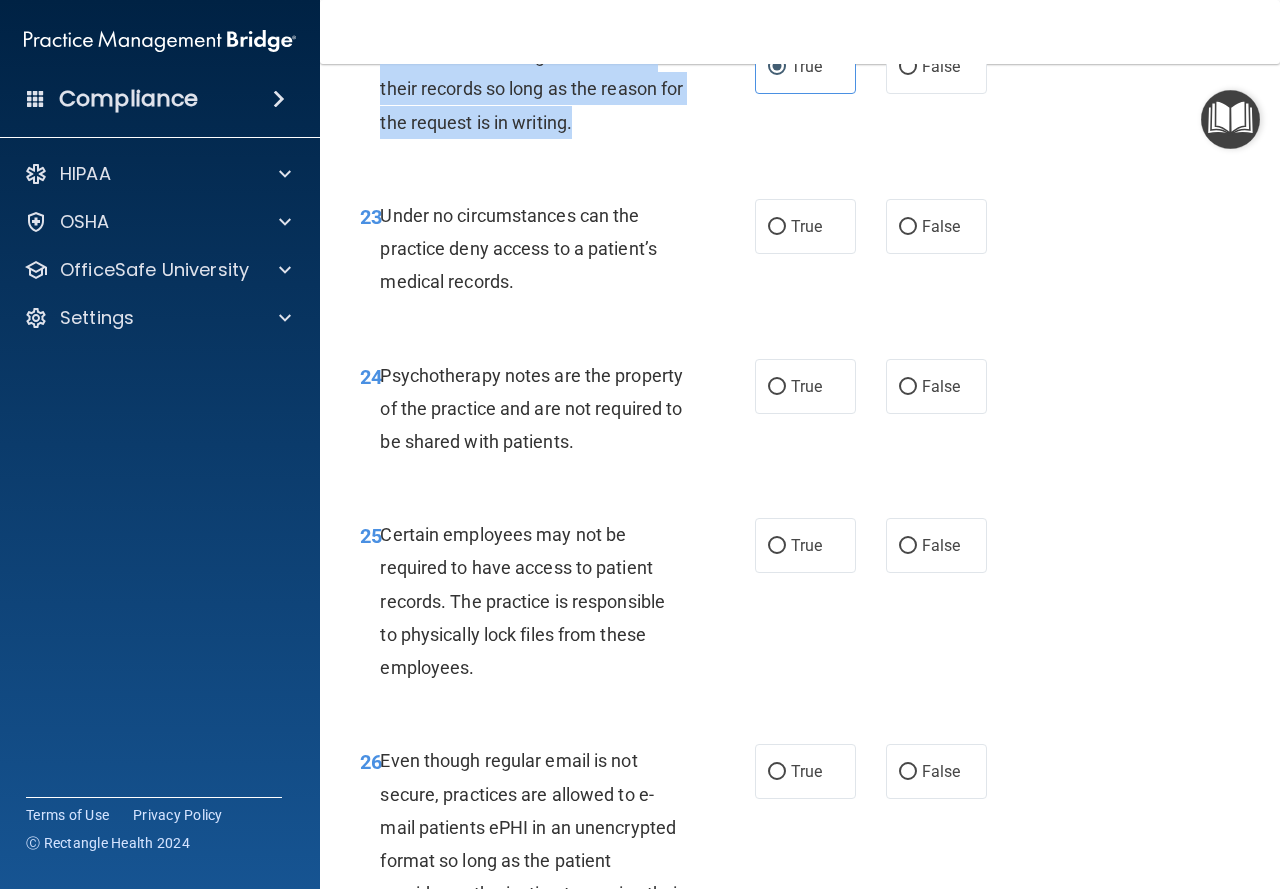 drag, startPoint x: 382, startPoint y: 183, endPoint x: 646, endPoint y: 267, distance: 277.0415 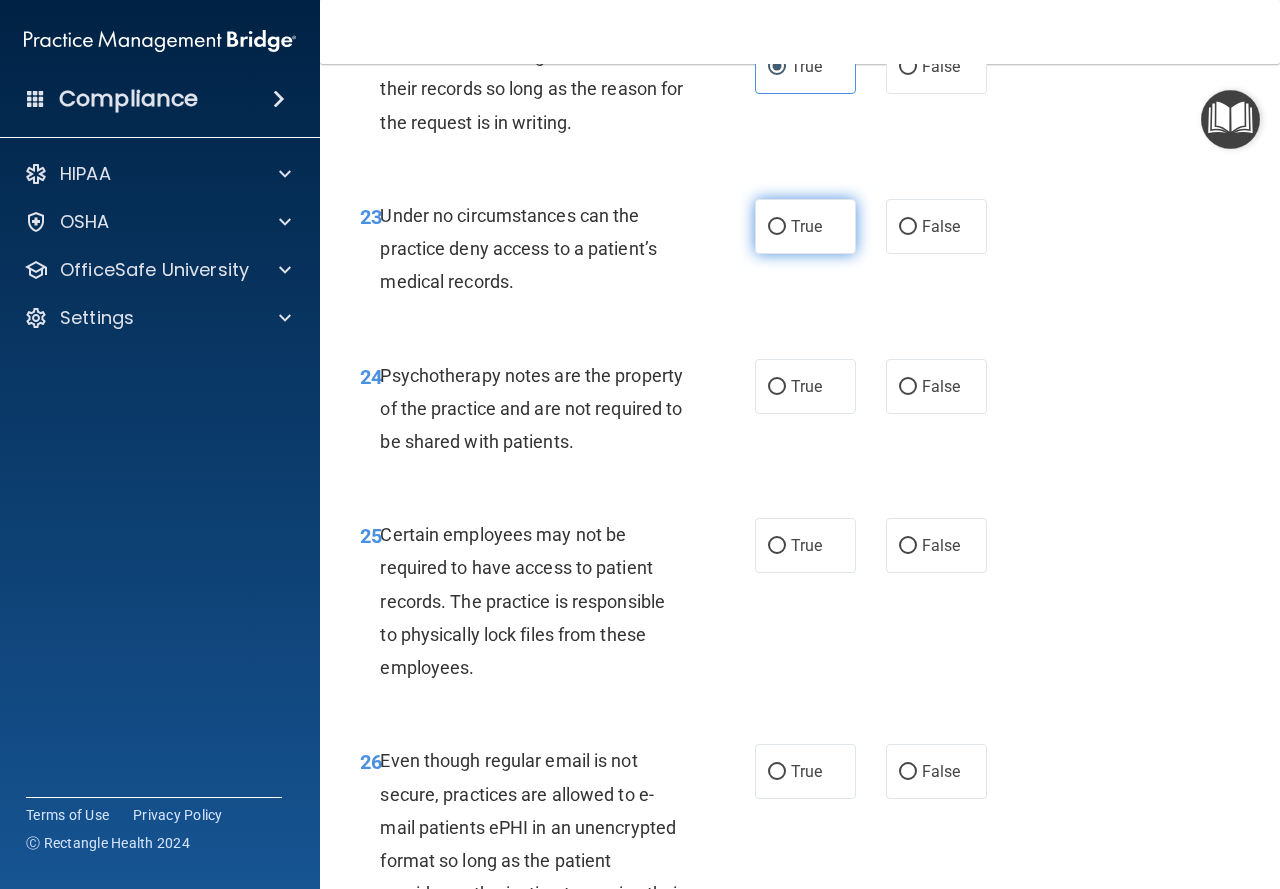 click on "True" at bounding box center (806, 226) 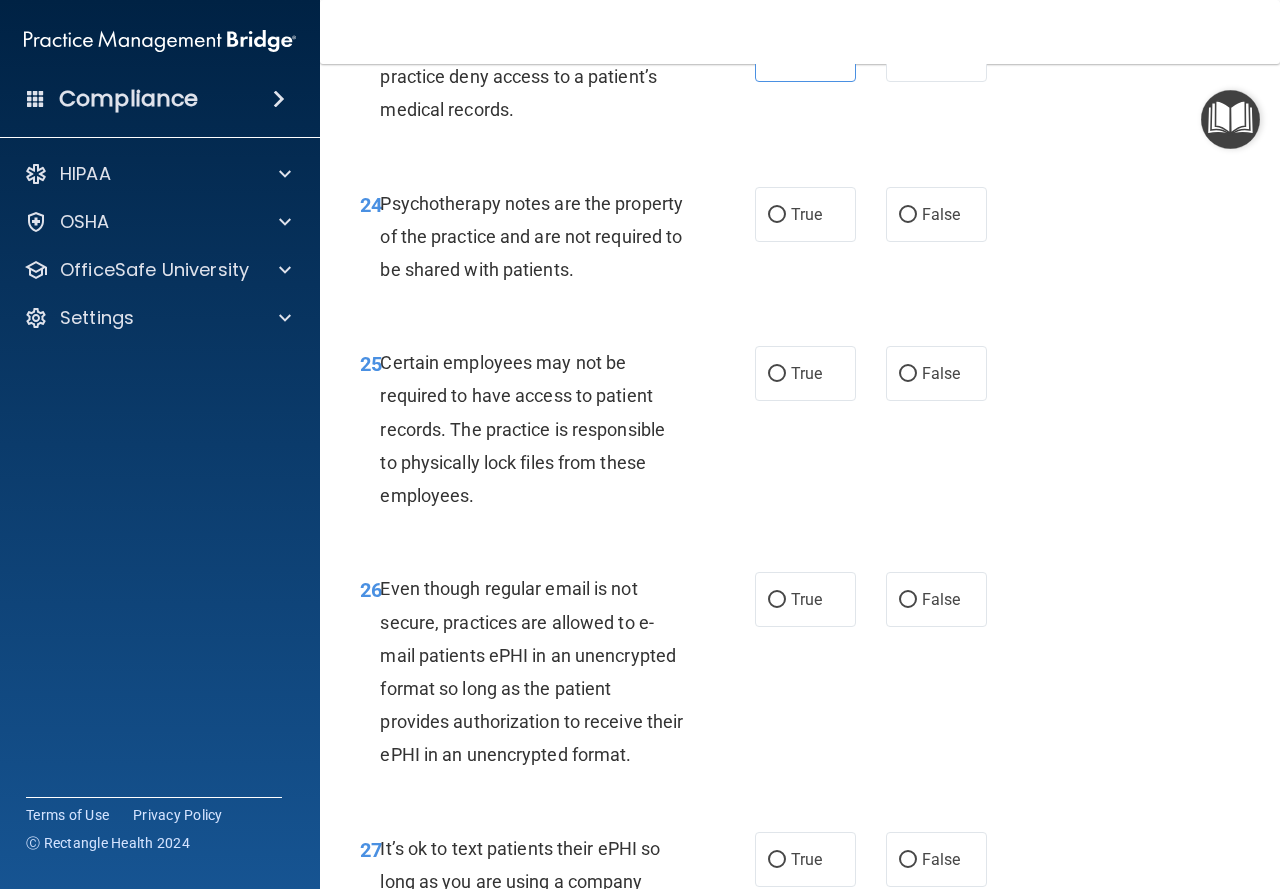scroll, scrollTop: 5200, scrollLeft: 0, axis: vertical 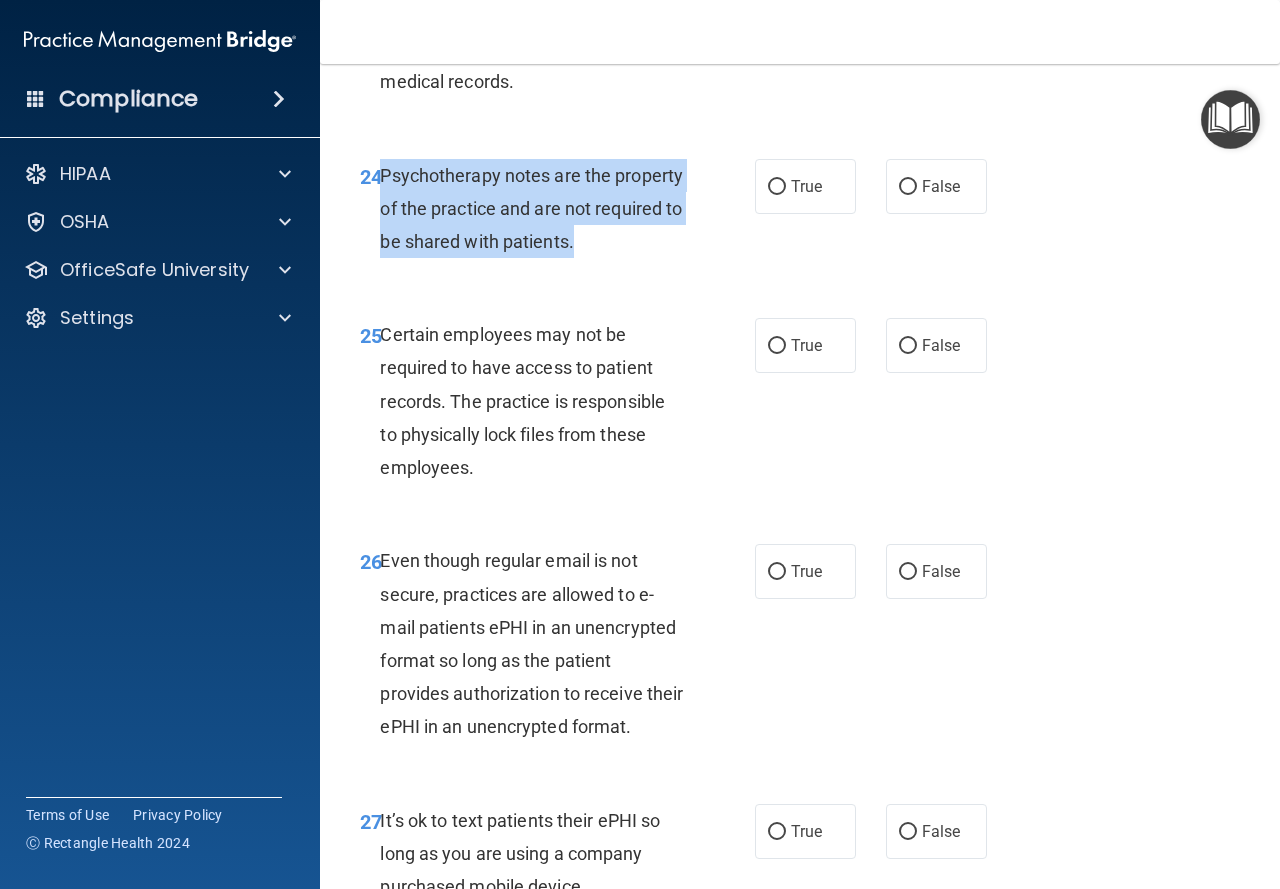 drag, startPoint x: 382, startPoint y: 300, endPoint x: 677, endPoint y: 371, distance: 303.4238 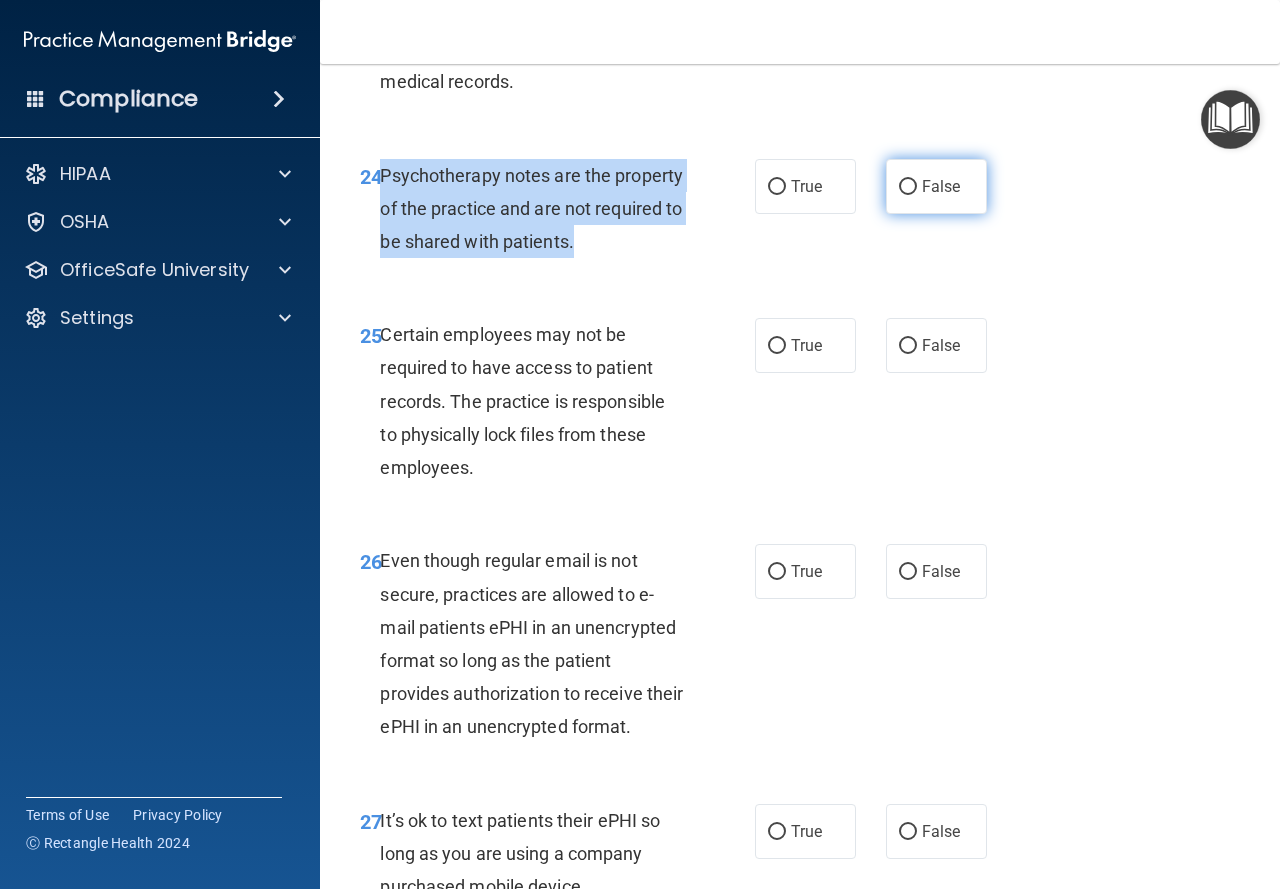 click on "False" at bounding box center [908, 187] 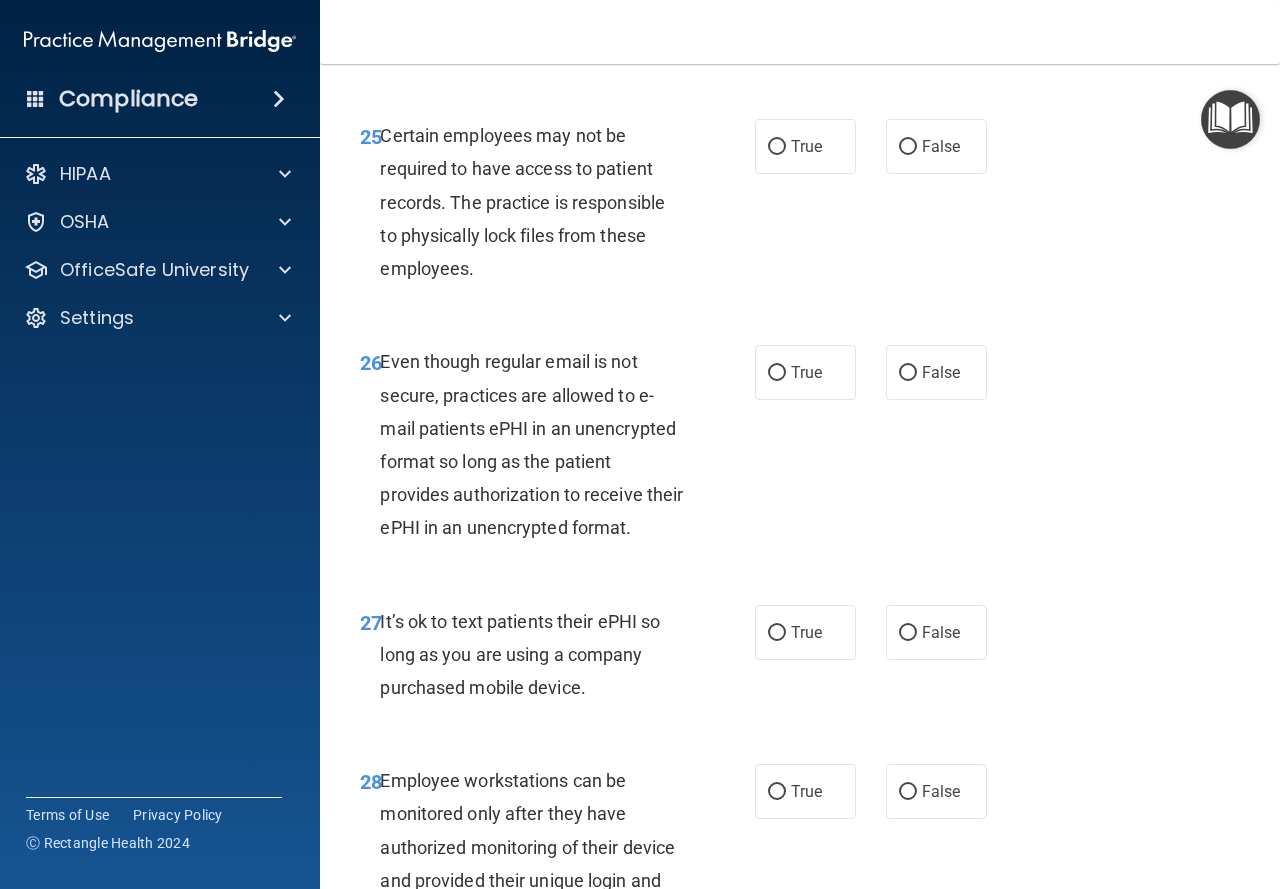 scroll, scrollTop: 5400, scrollLeft: 0, axis: vertical 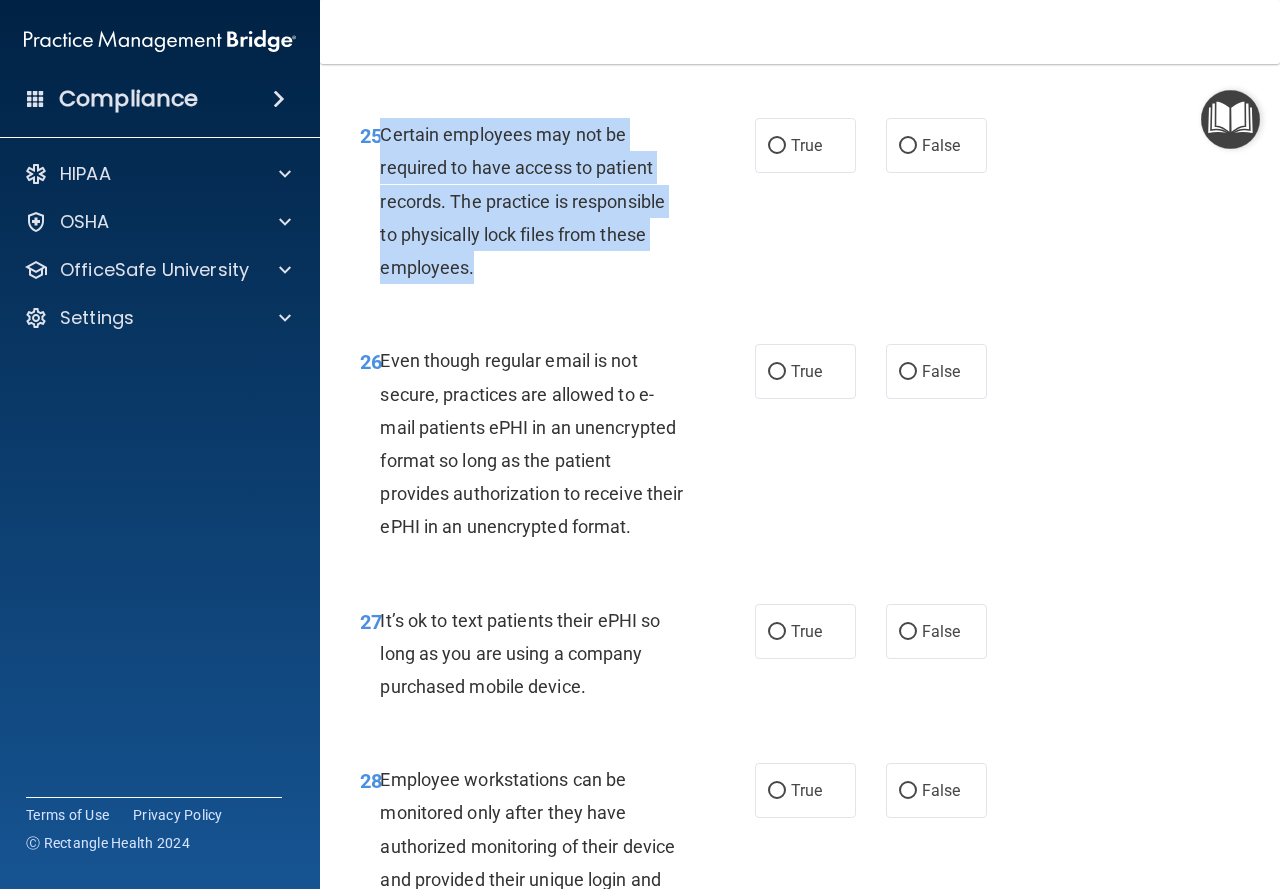 drag, startPoint x: 382, startPoint y: 262, endPoint x: 589, endPoint y: 396, distance: 246.5867 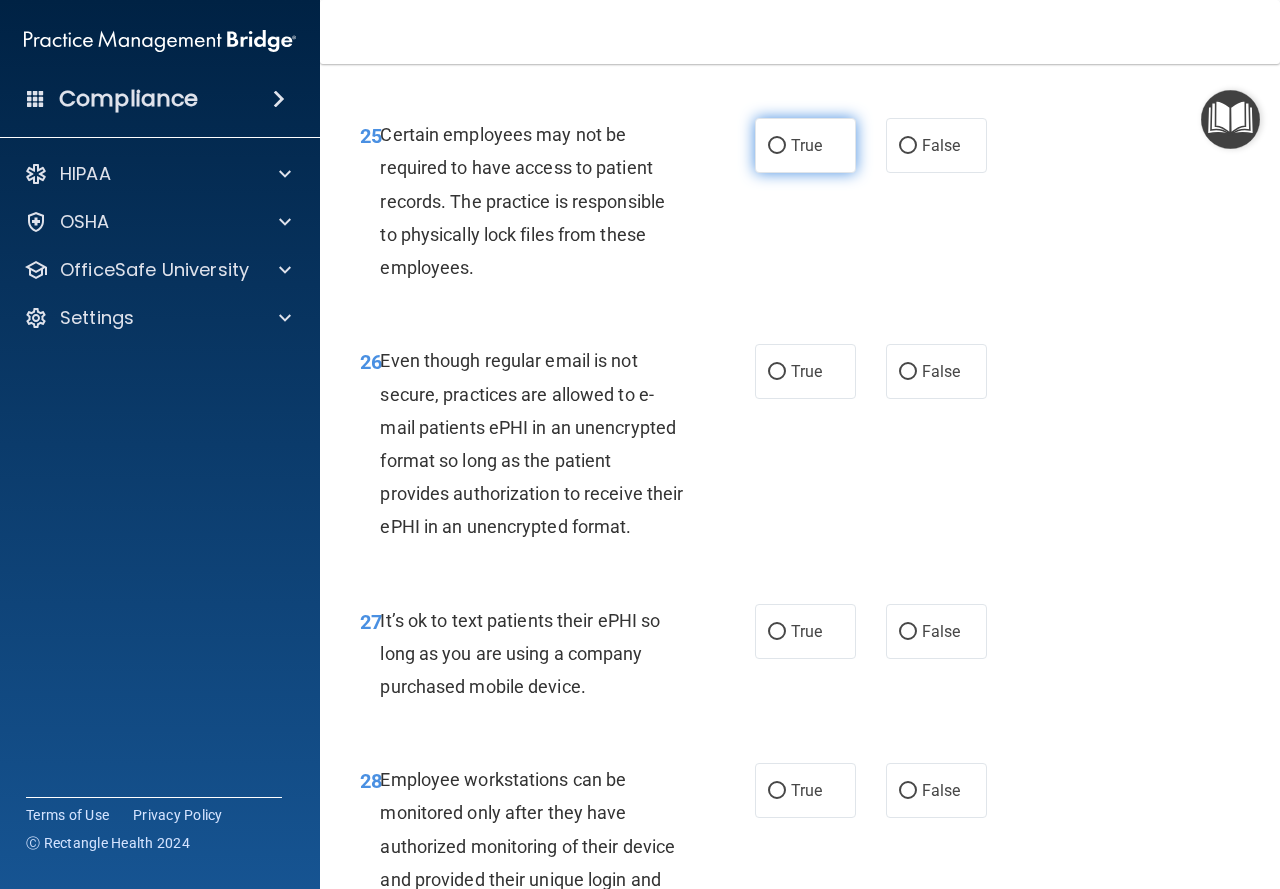 click on "True" at bounding box center [806, 145] 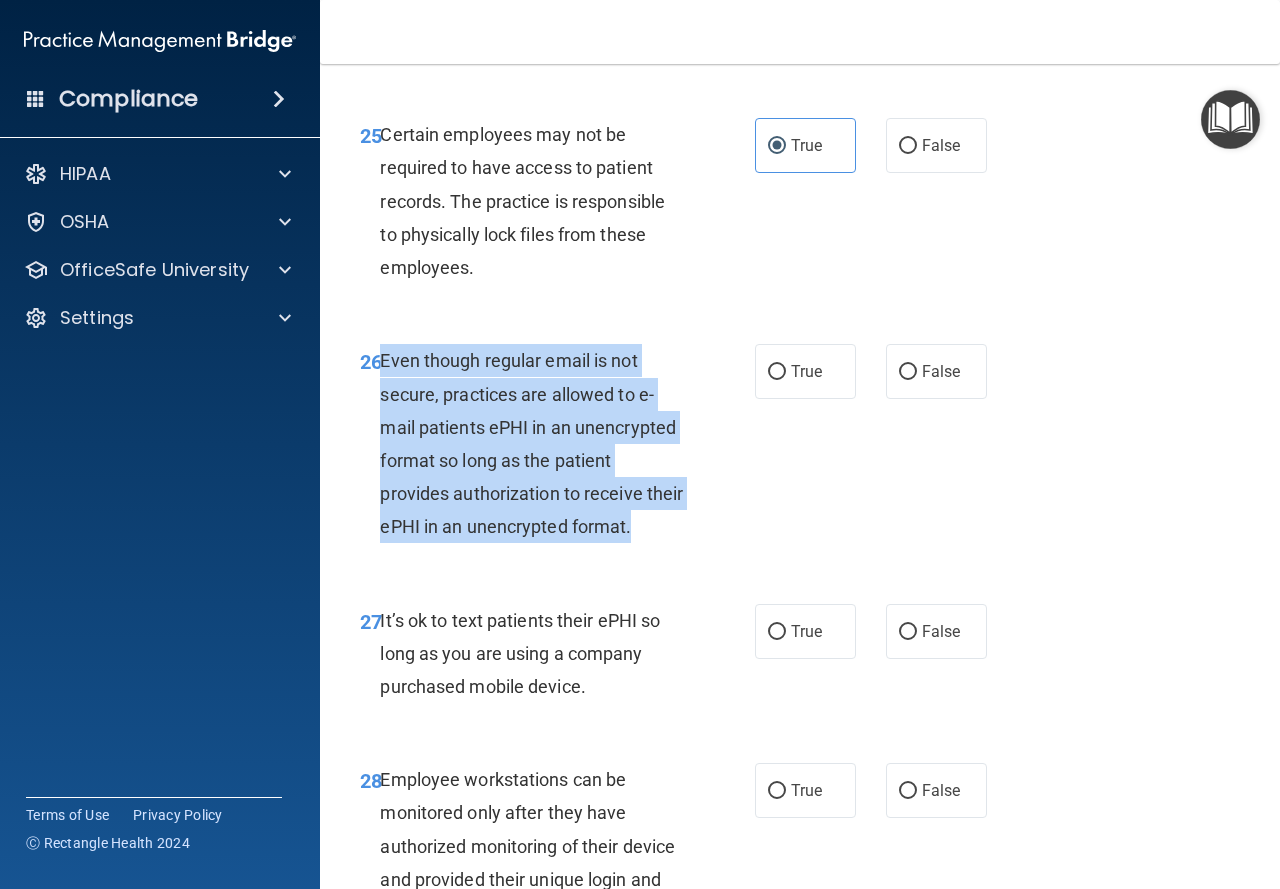 drag, startPoint x: 381, startPoint y: 488, endPoint x: 730, endPoint y: 681, distance: 398.81073 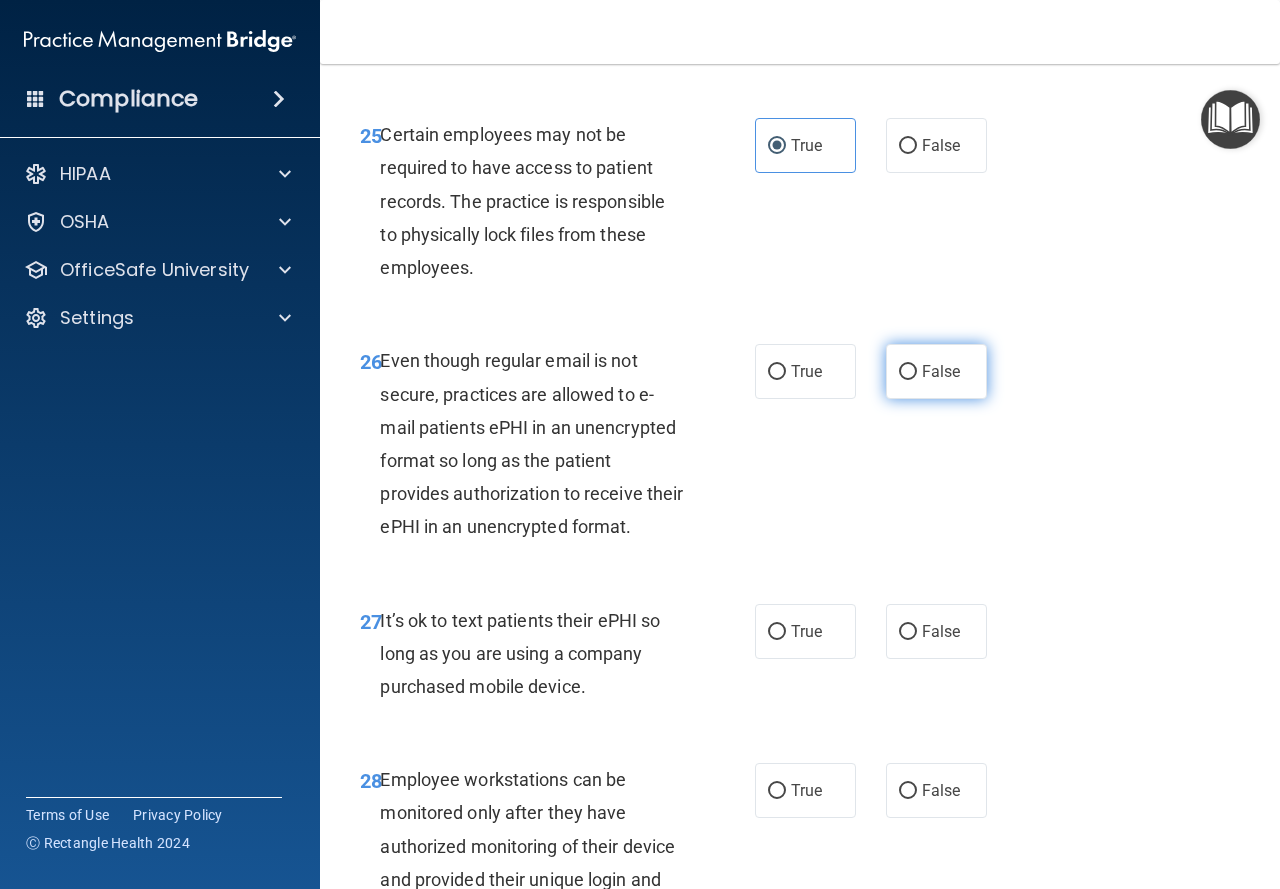 click on "False" at bounding box center (941, 371) 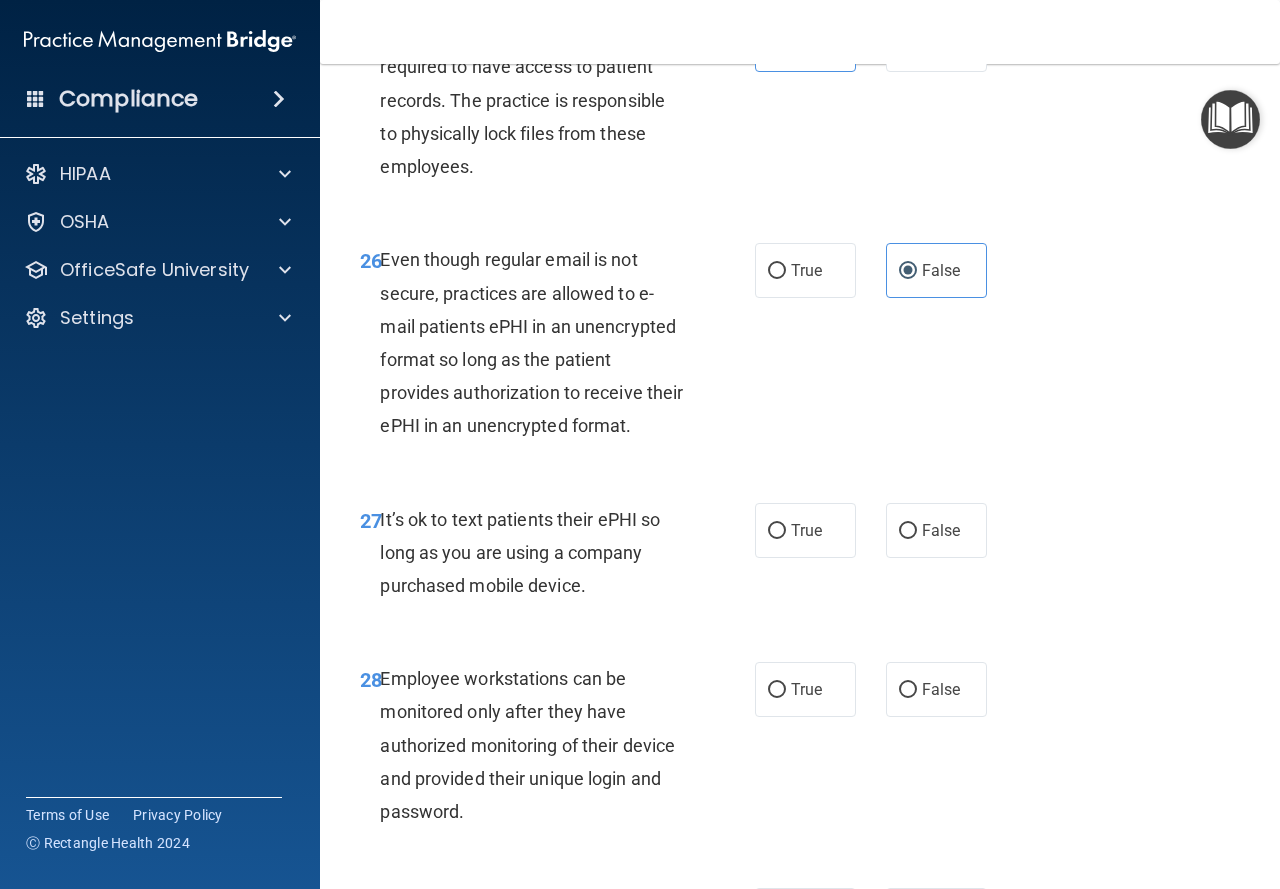 scroll, scrollTop: 5600, scrollLeft: 0, axis: vertical 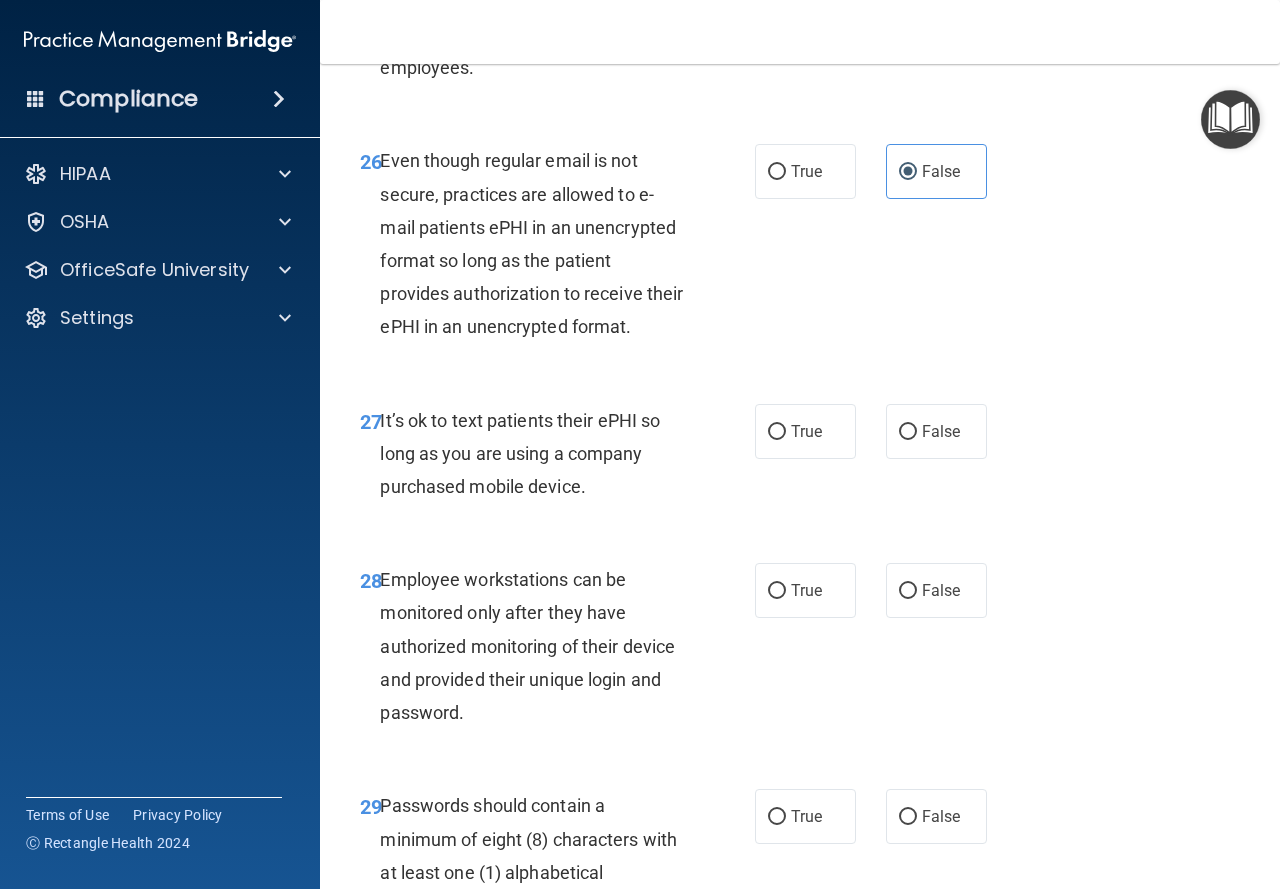 click on "It’s ok to text patients their ePHI so long as you are using a company purchased mobile device." at bounding box center [520, 453] 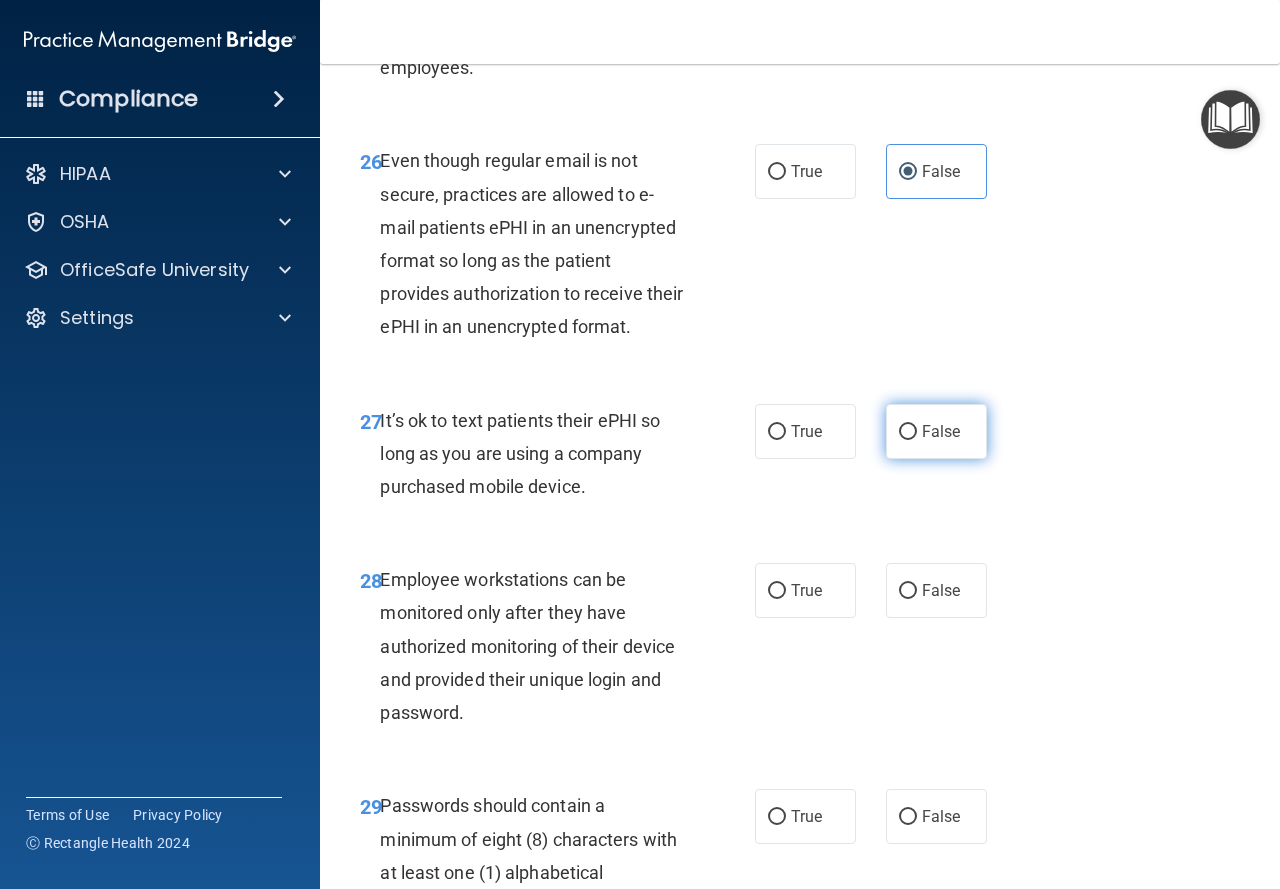 click on "False" at bounding box center [908, 432] 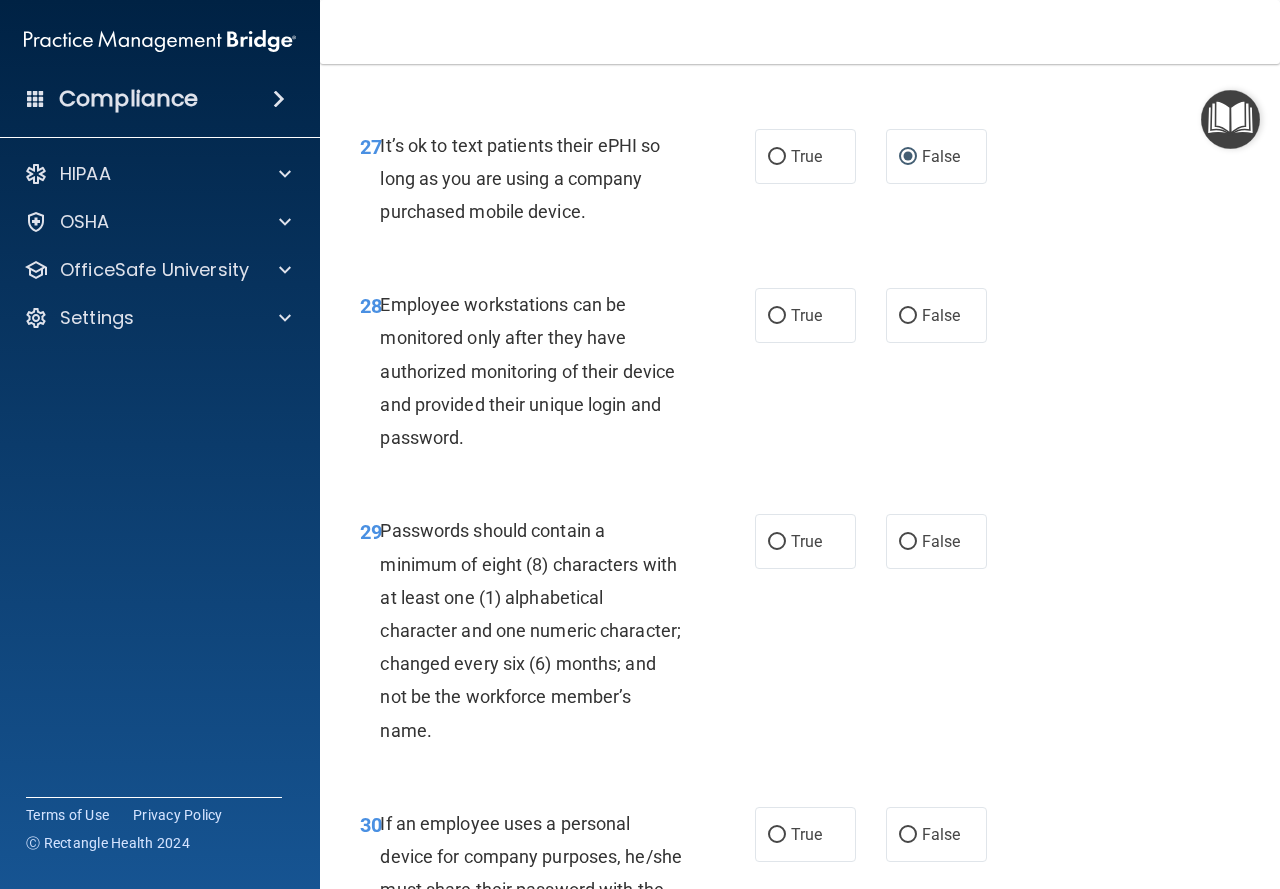 scroll, scrollTop: 5900, scrollLeft: 0, axis: vertical 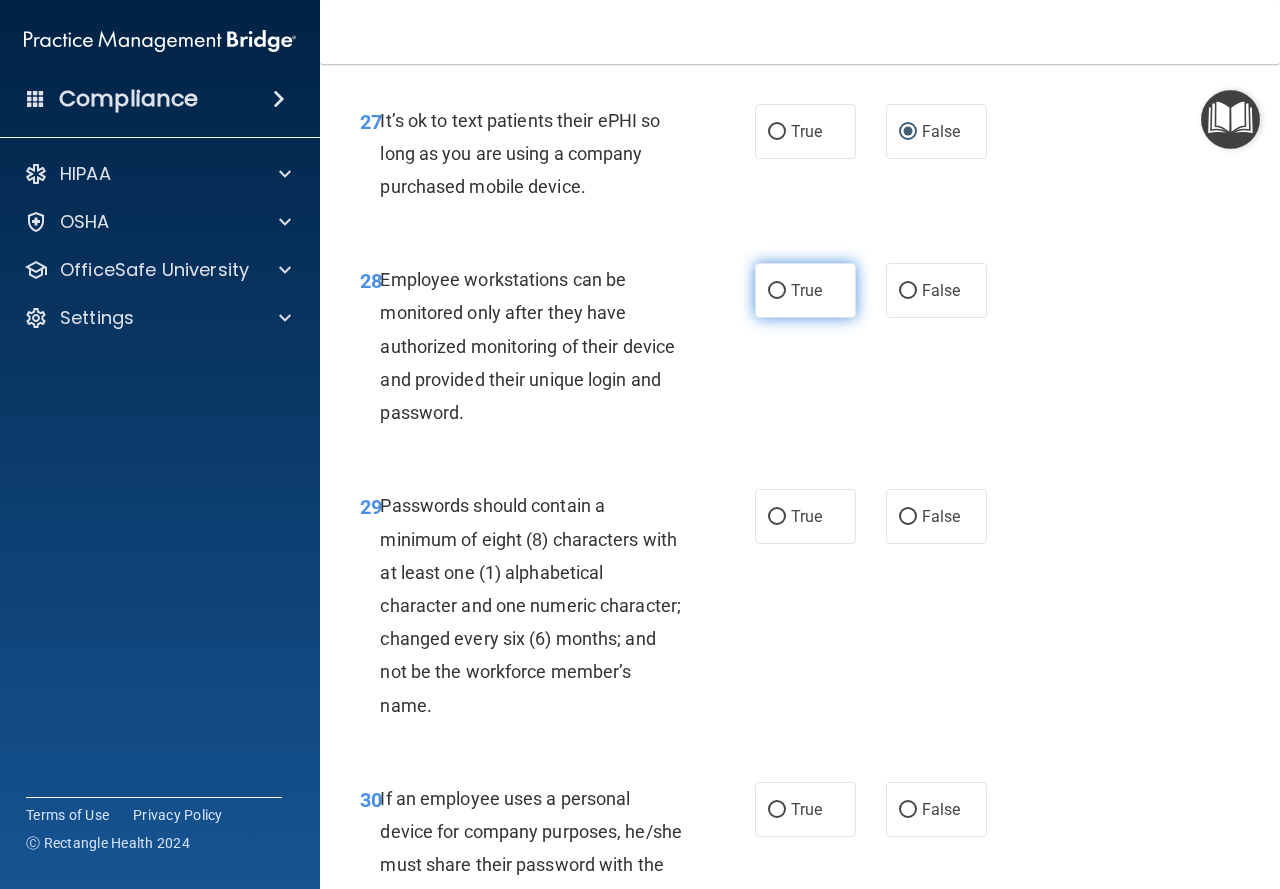 click on "True" at bounding box center (806, 290) 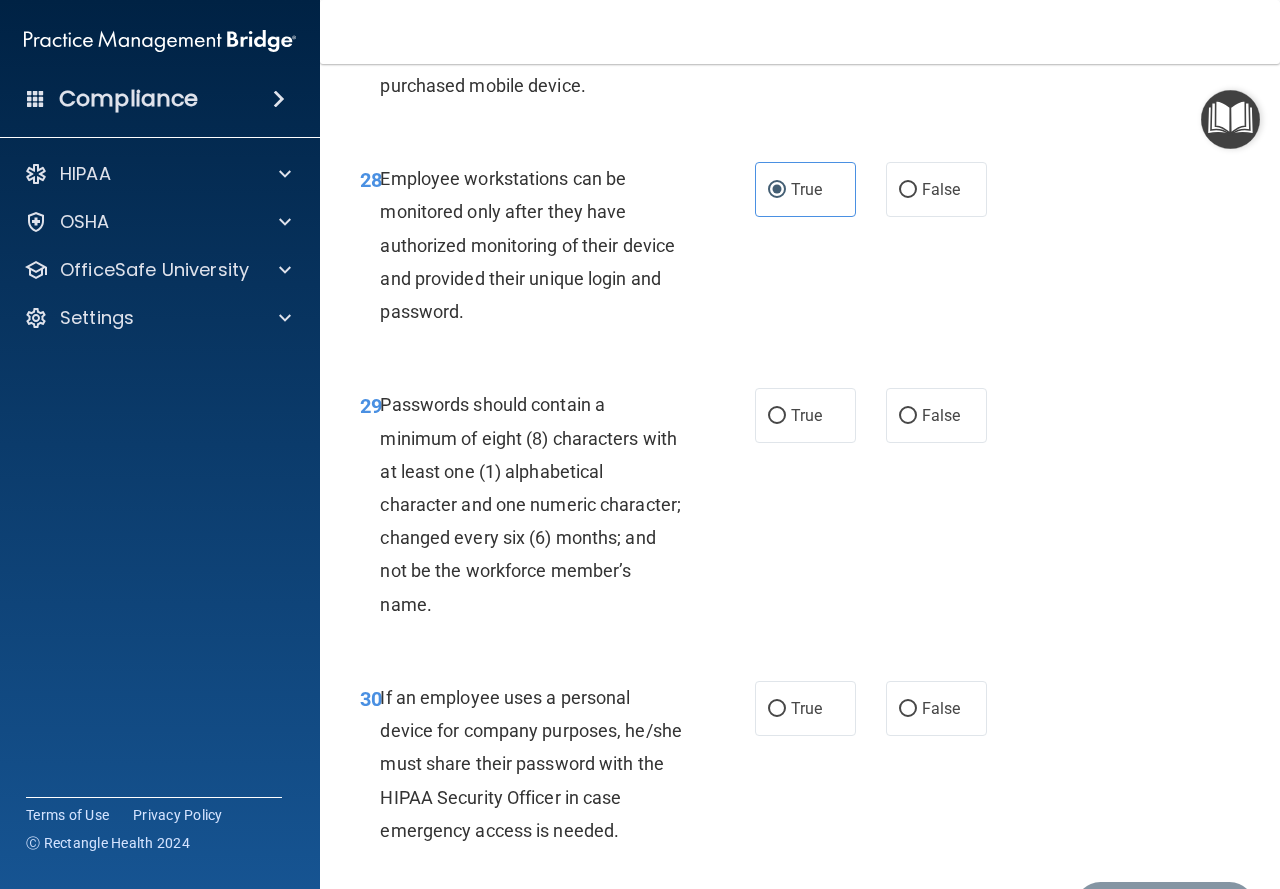 scroll, scrollTop: 6100, scrollLeft: 0, axis: vertical 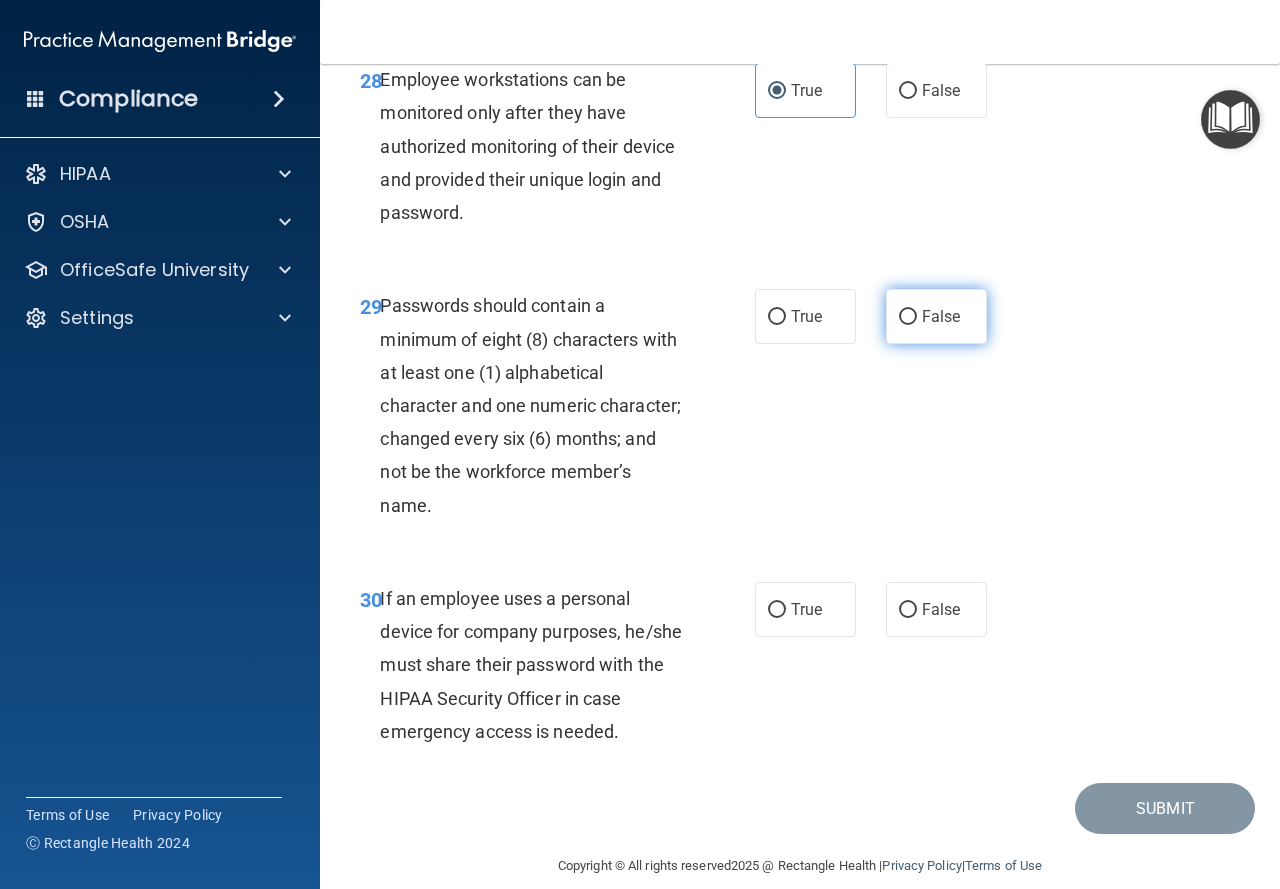 click on "False" at bounding box center (936, 316) 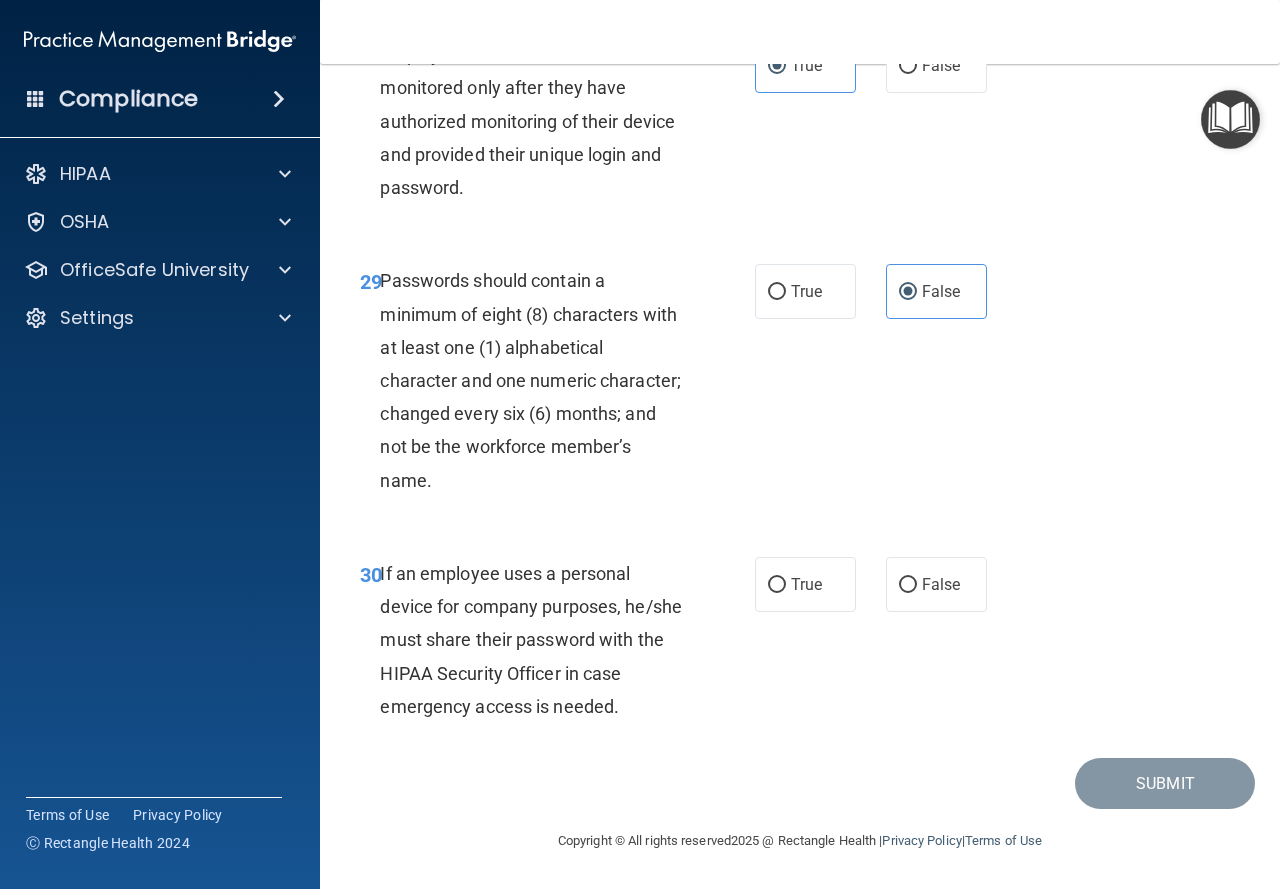 scroll, scrollTop: 6257, scrollLeft: 0, axis: vertical 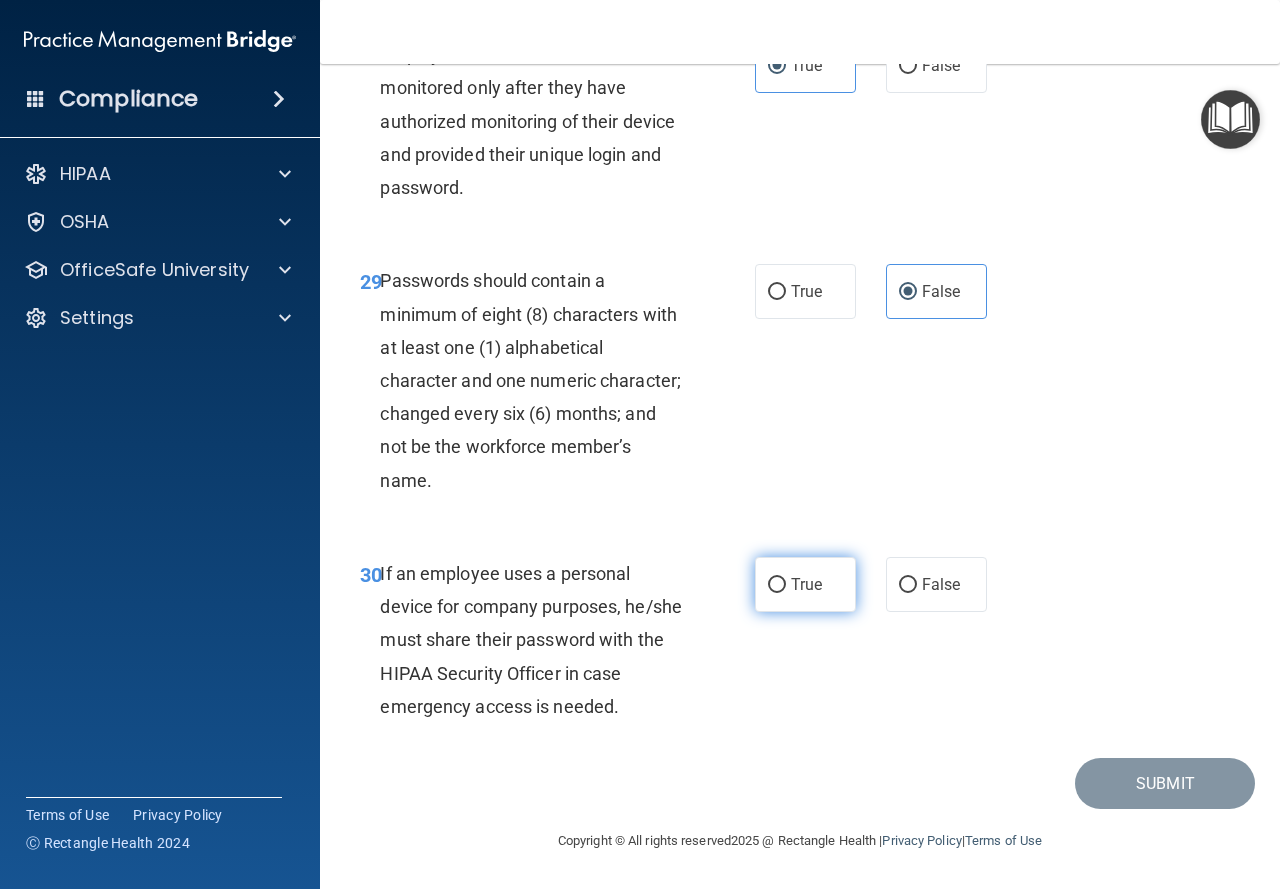 click on "True" at bounding box center [806, 584] 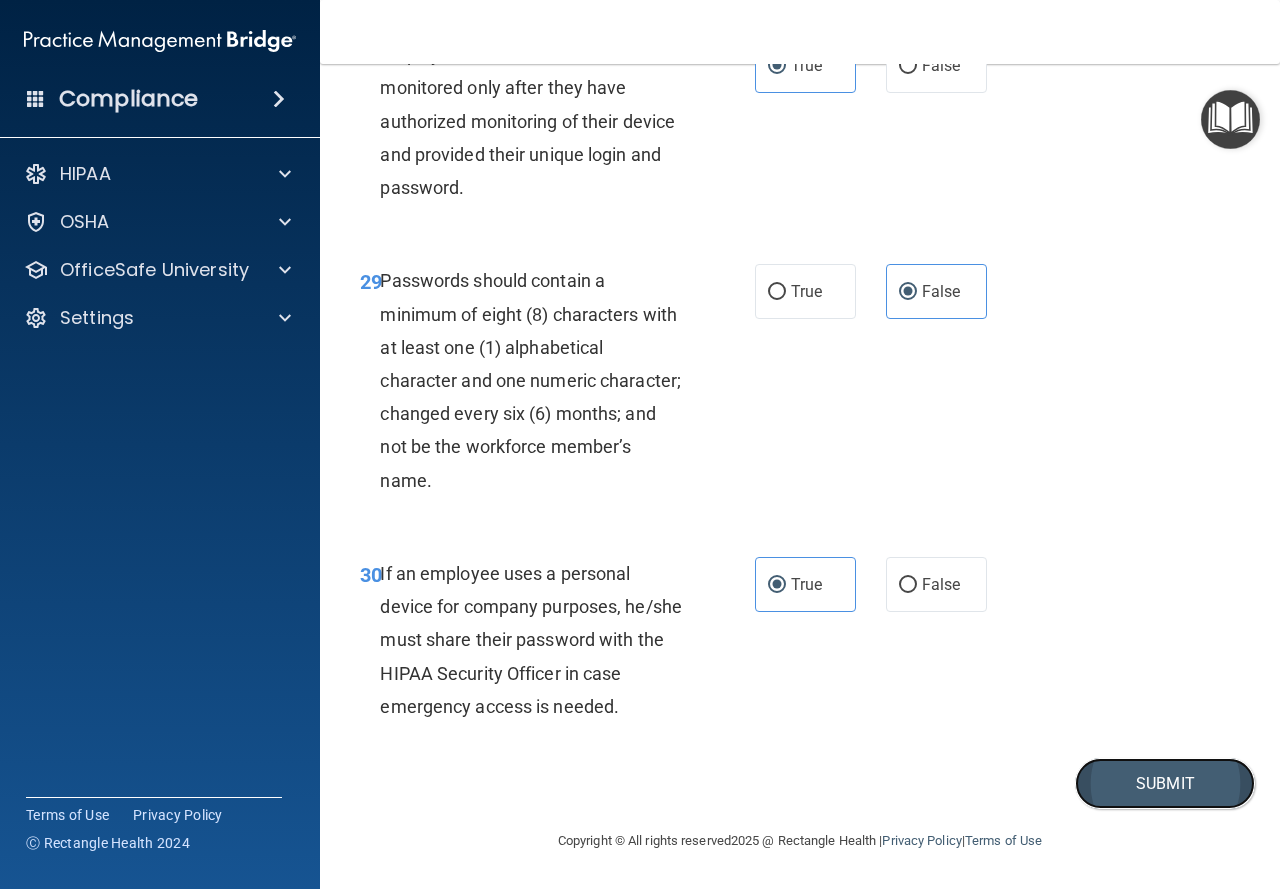 click on "Submit" at bounding box center (1165, 783) 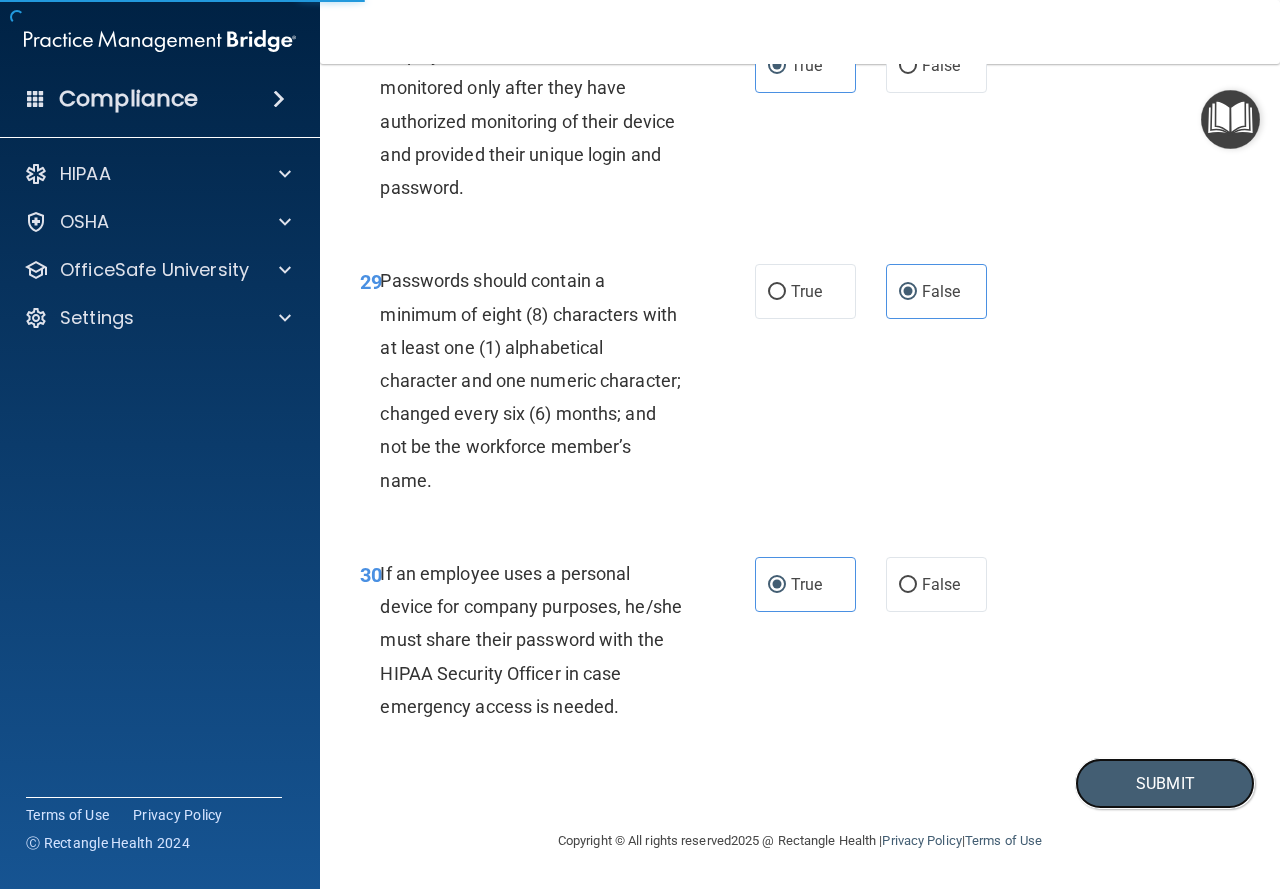 scroll, scrollTop: 6157, scrollLeft: 0, axis: vertical 